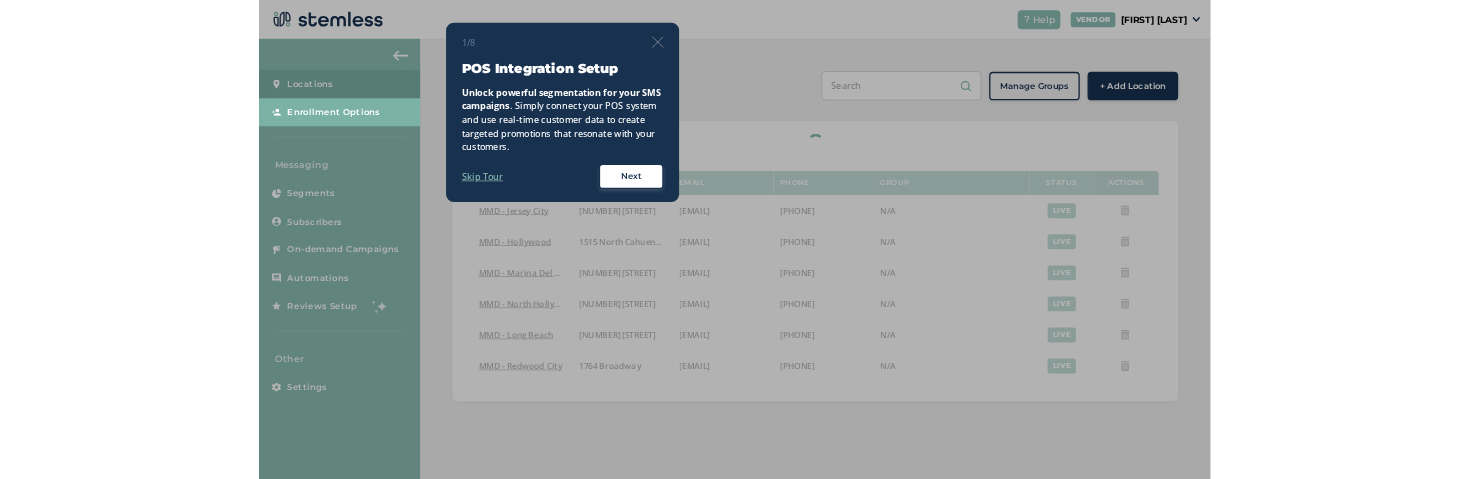 scroll, scrollTop: 0, scrollLeft: 0, axis: both 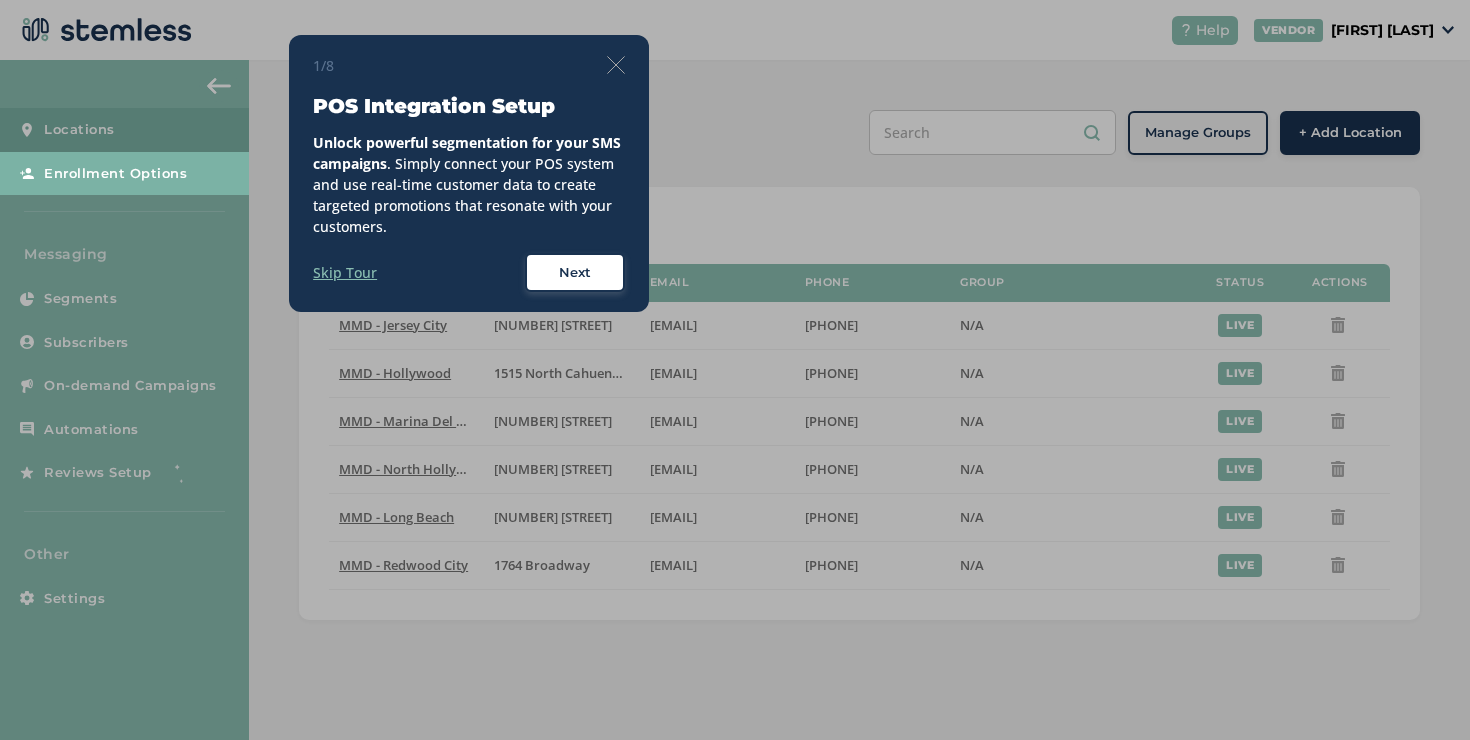 click at bounding box center (616, 65) 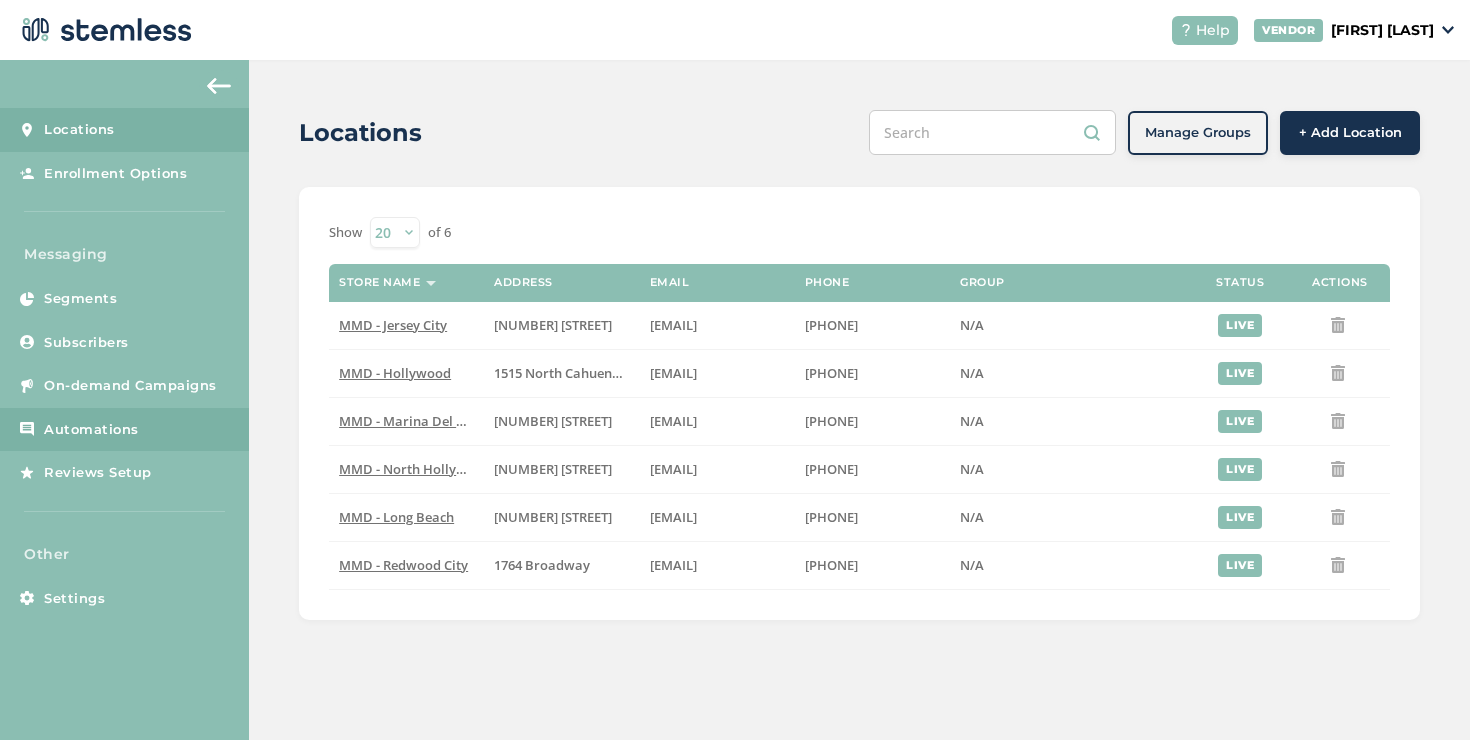 click on "Automations" at bounding box center [91, 430] 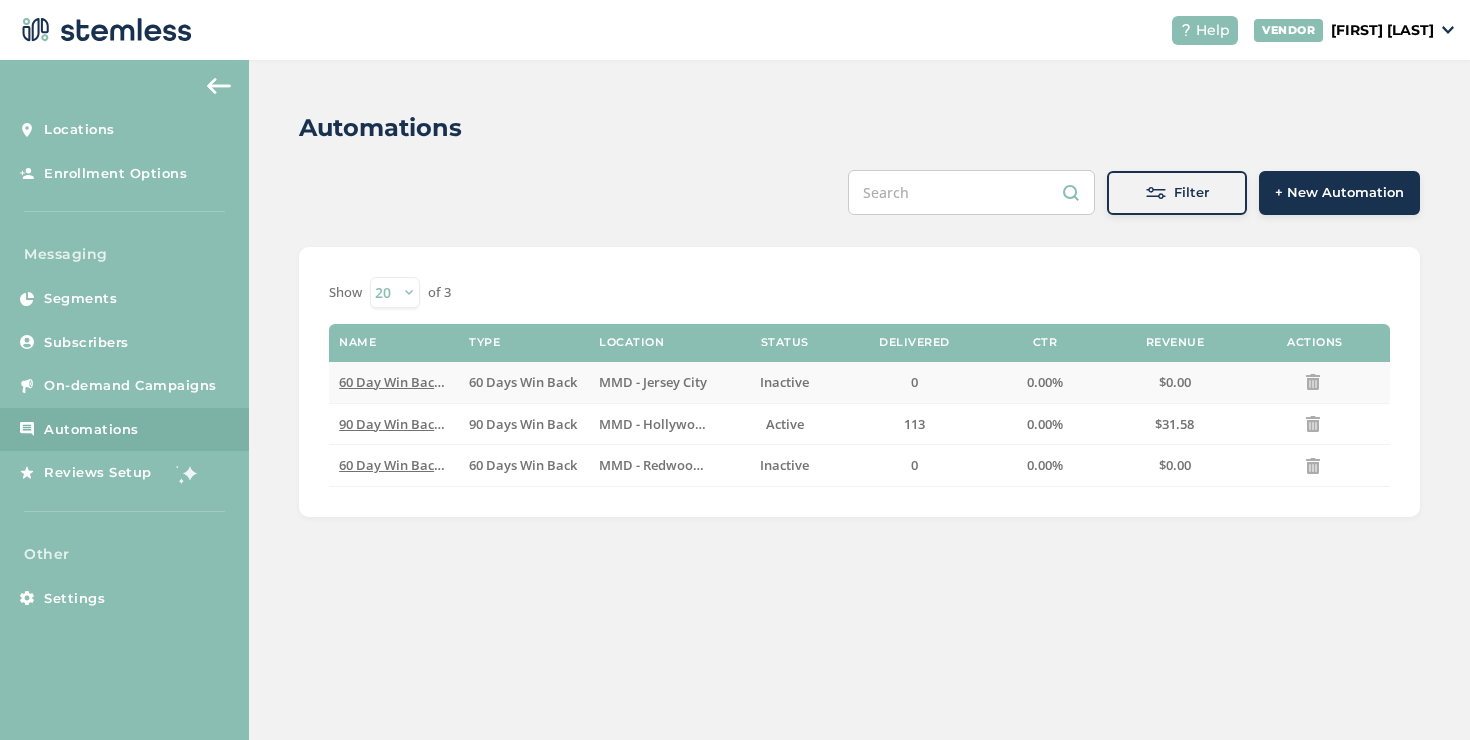 click on "60 Day Win Back Jersey City" at bounding box center (394, 382) 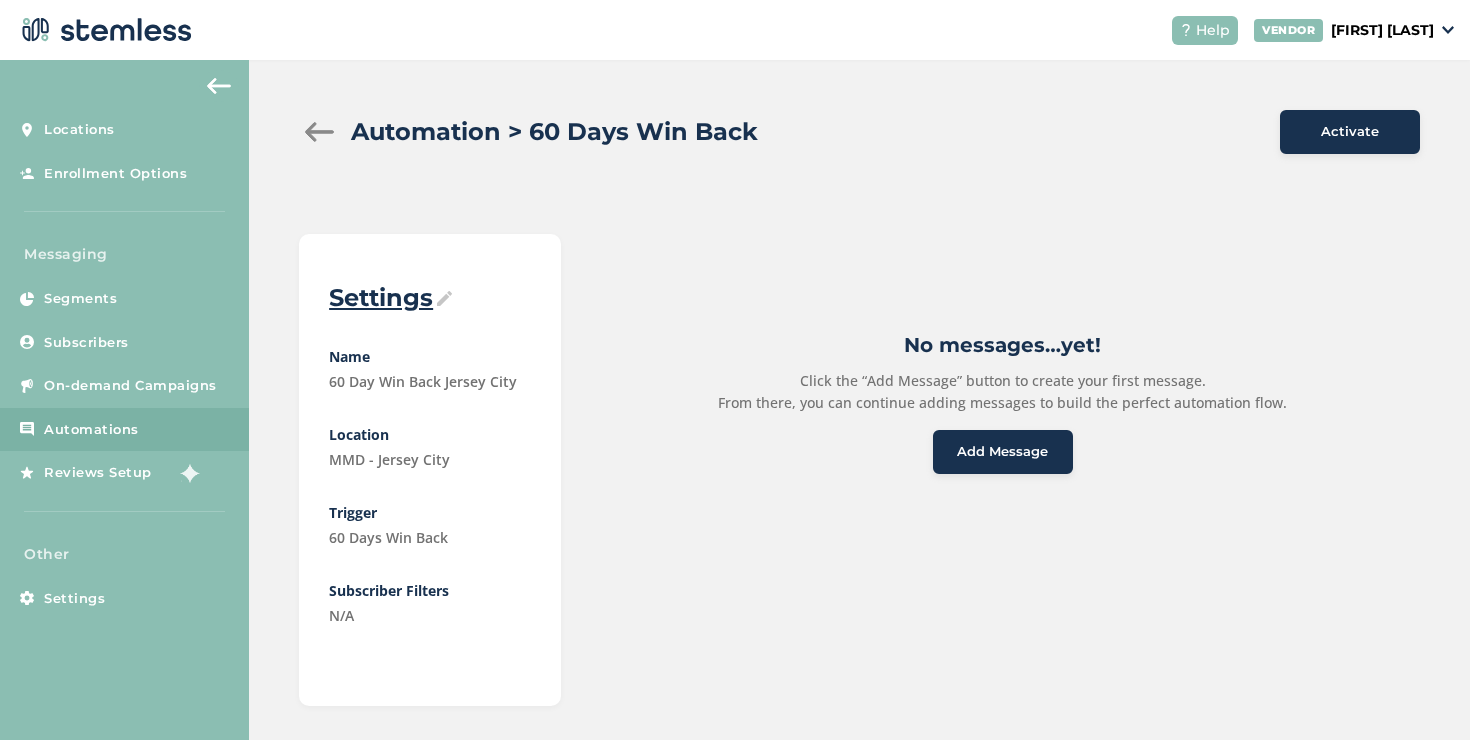 click on "Click the “Add Message” button to create your first message. From there, you can continue adding messages to build the perfect automation flow." at bounding box center [1002, 391] 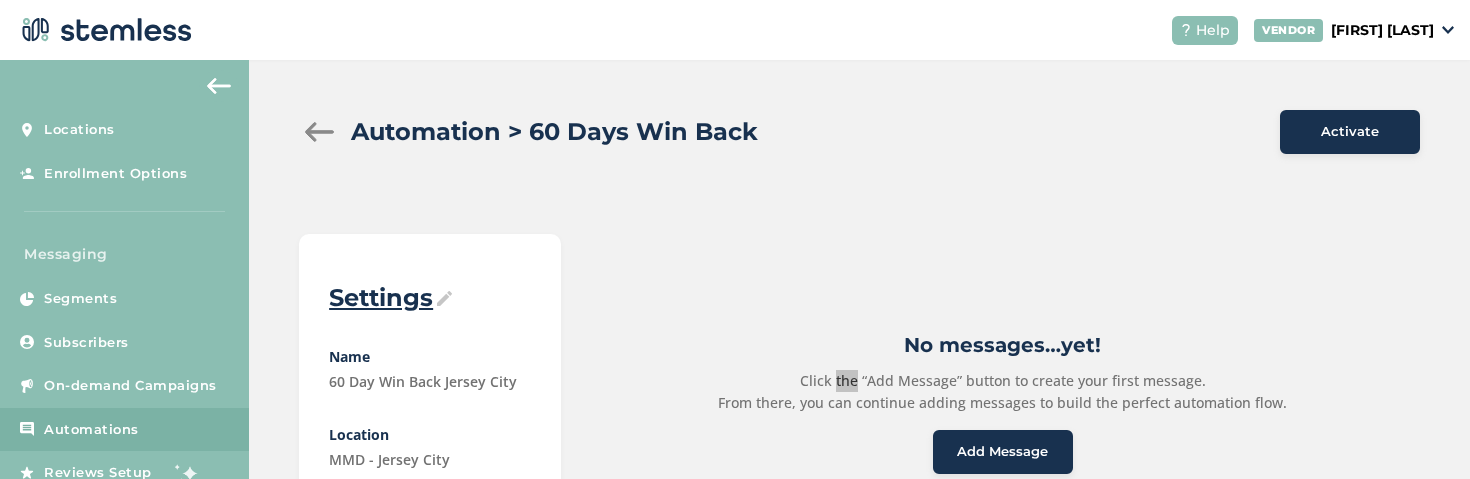 scroll, scrollTop: 277, scrollLeft: 0, axis: vertical 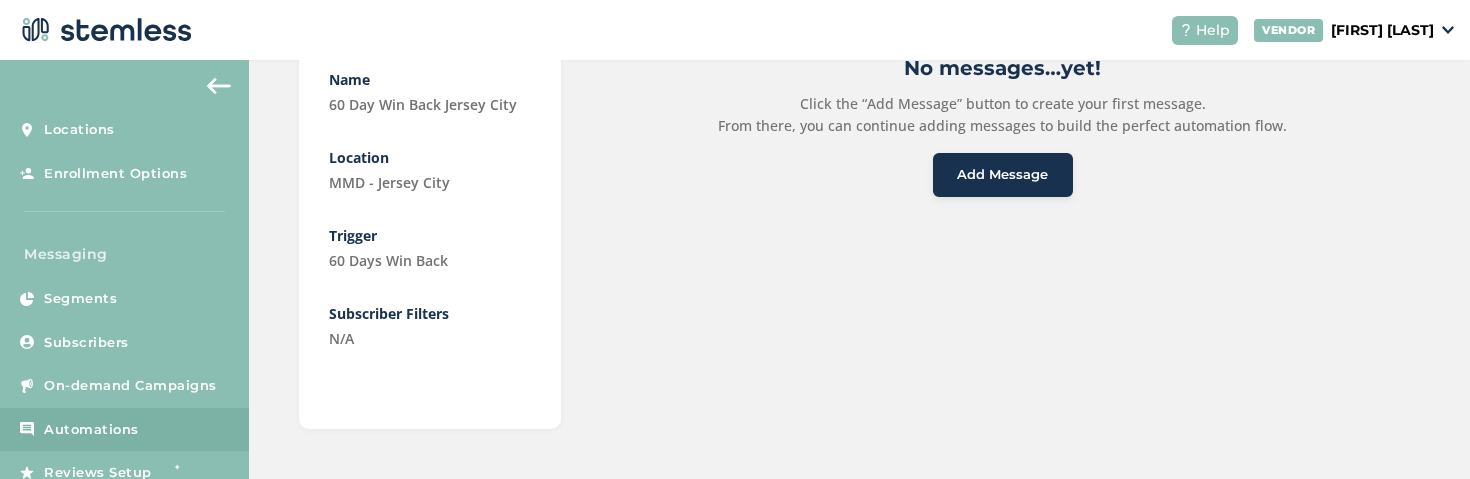 click on "No messages…yet! Click the “Add Message” button to create your first message. From there, you can continue adding messages to build the perfect automation flow. Add Message" at bounding box center (1002, 125) 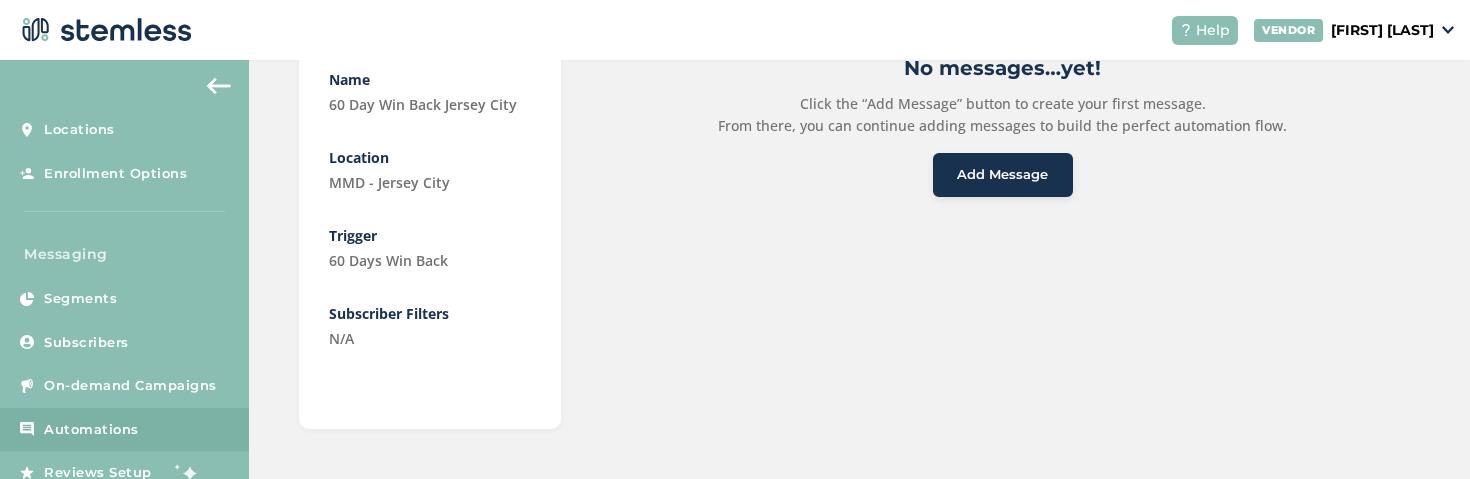 click on "Add Message" at bounding box center [1002, 175] 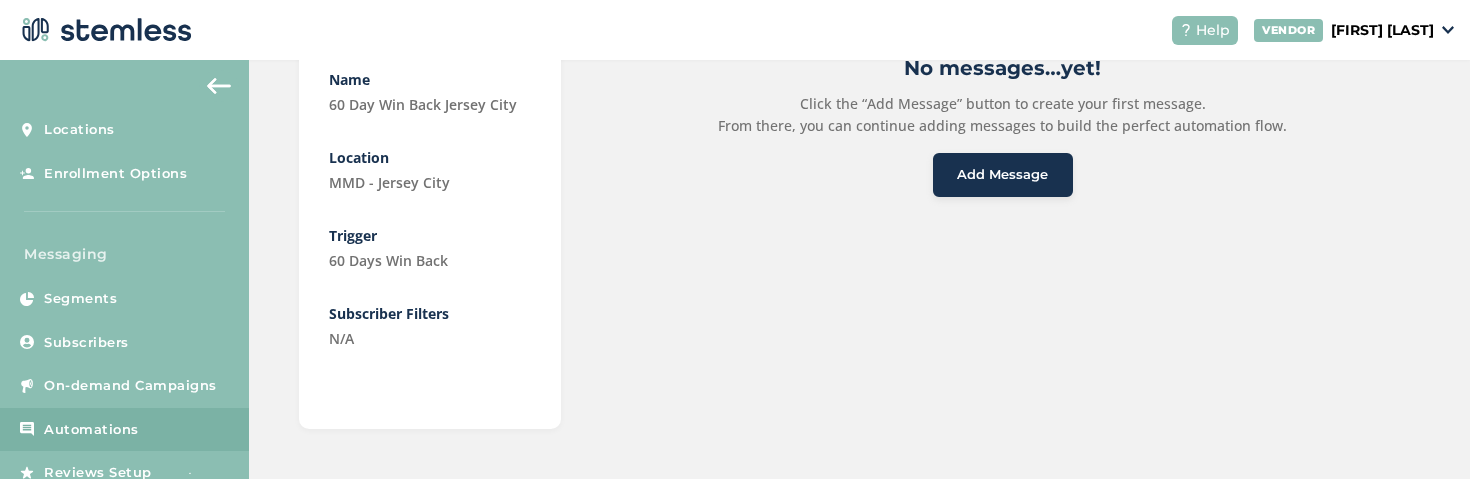 click on "Add Message" at bounding box center (1003, 175) 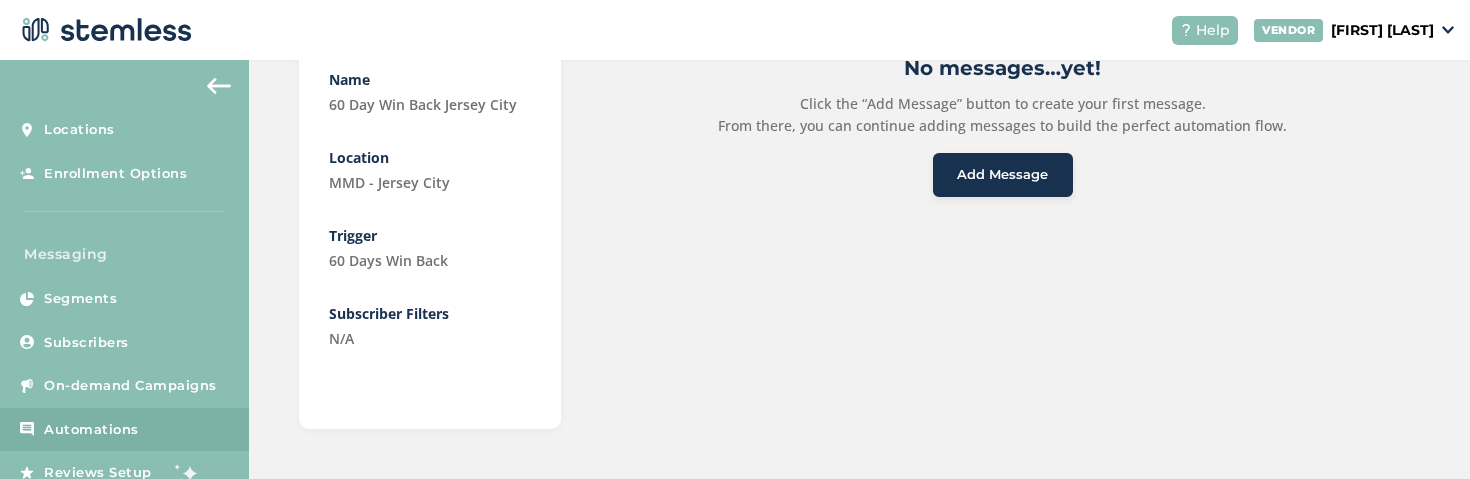 click on "Add Message" at bounding box center [1003, 175] 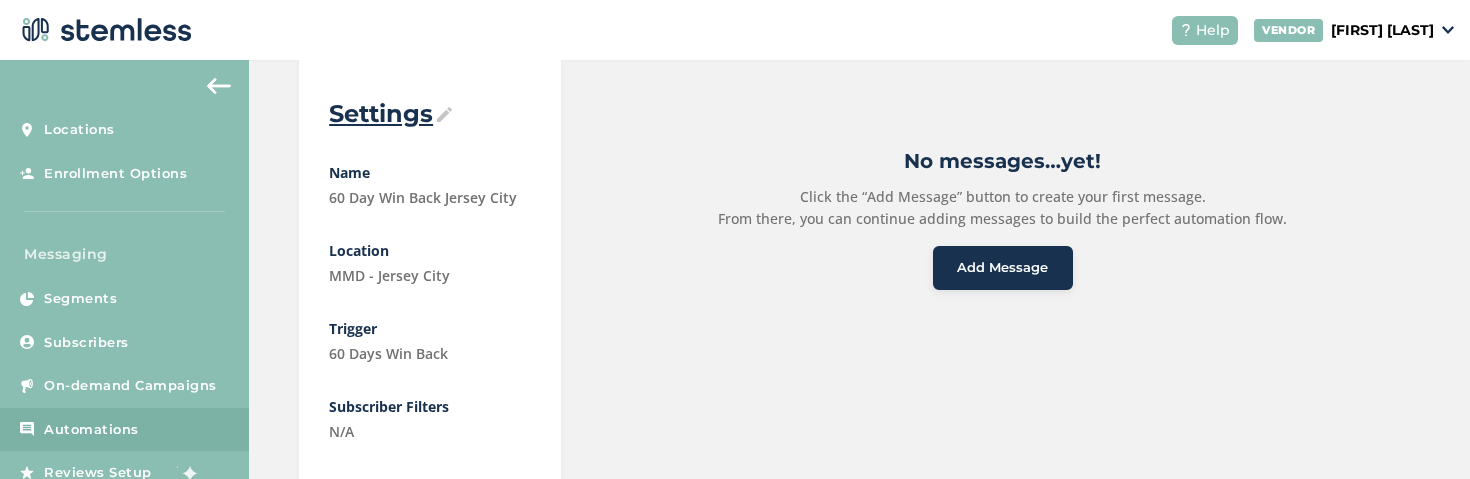 scroll, scrollTop: 176, scrollLeft: 0, axis: vertical 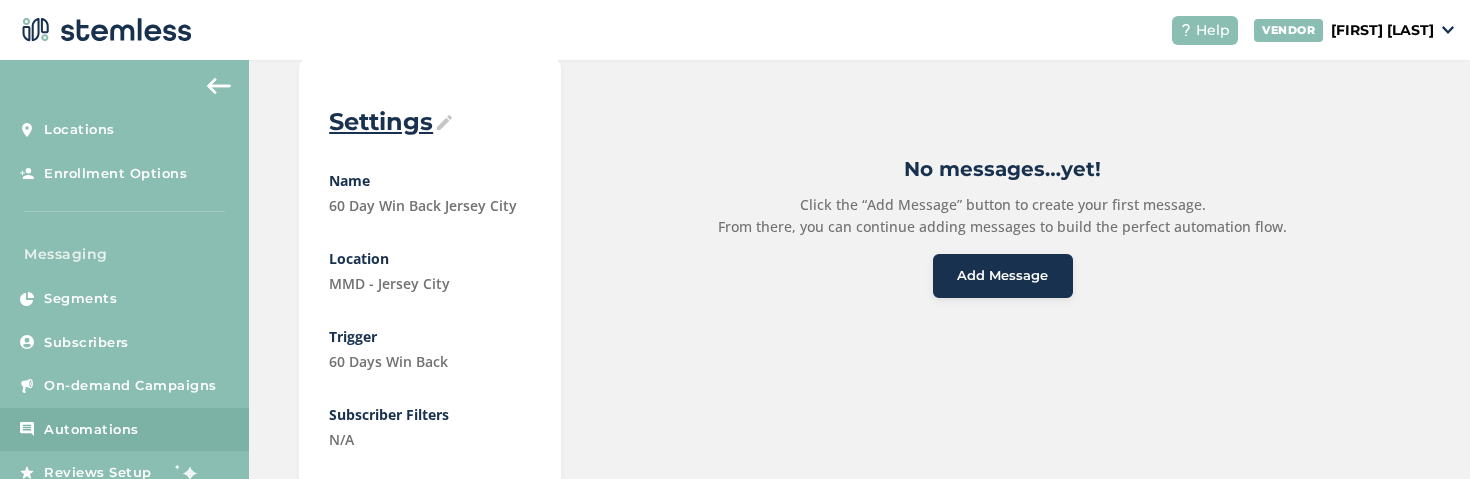 click on "Add Message" at bounding box center (1002, 276) 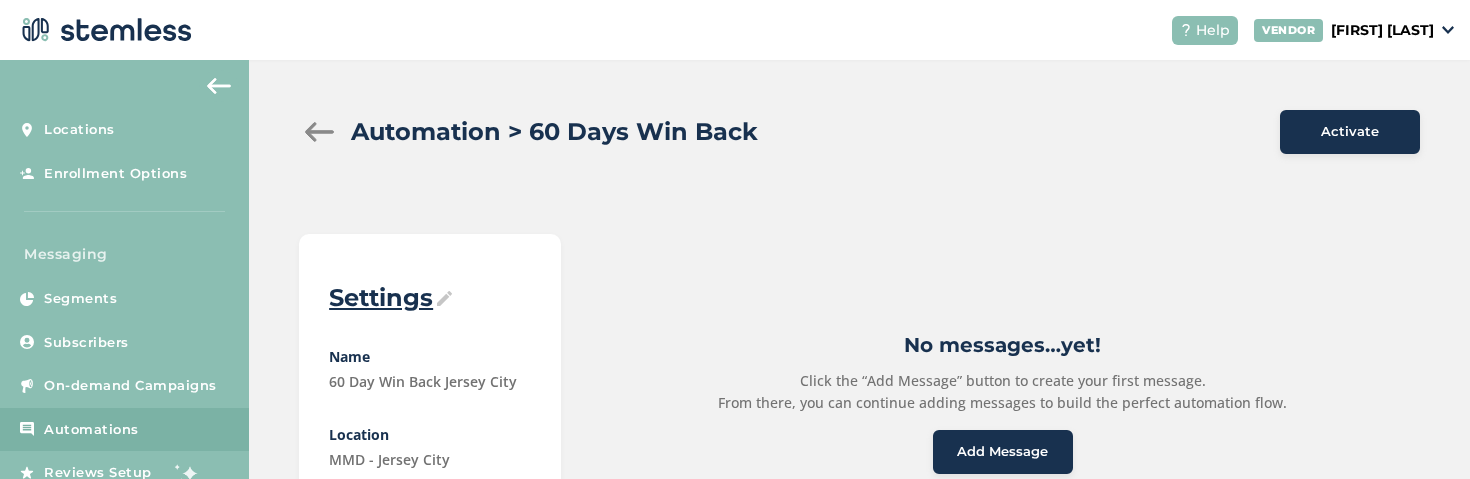 scroll, scrollTop: 0, scrollLeft: 0, axis: both 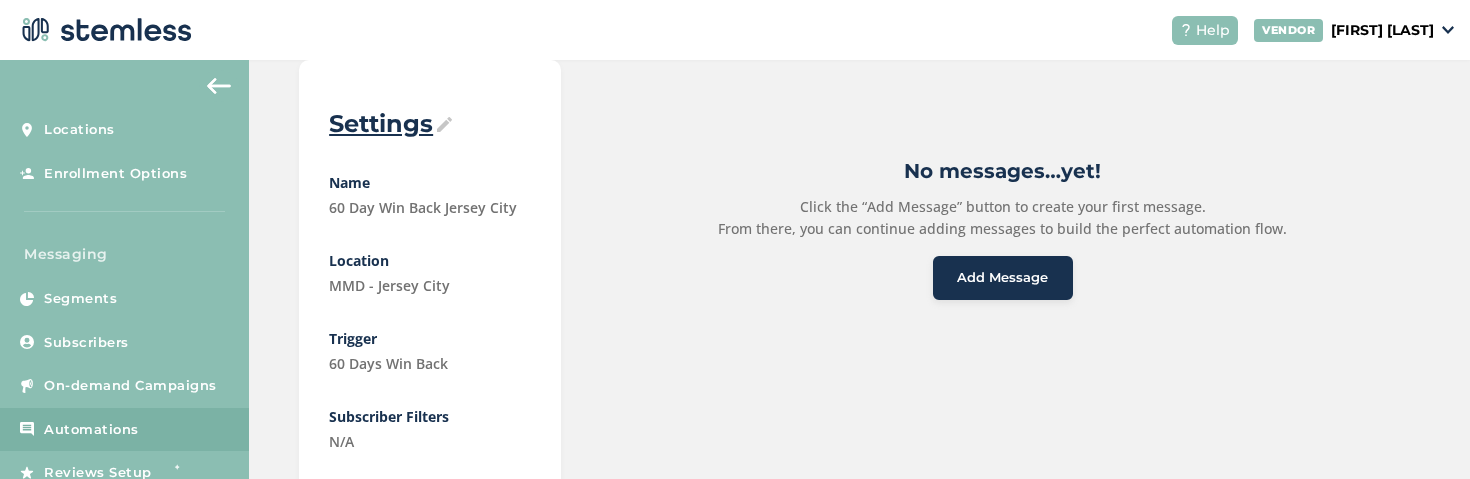 click on "Add Message" at bounding box center (1003, 278) 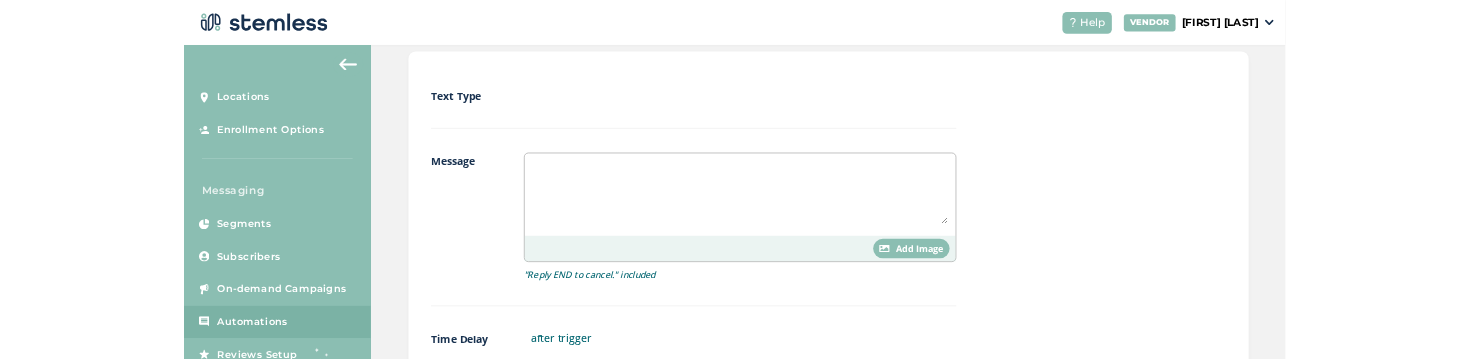 scroll, scrollTop: 144, scrollLeft: 0, axis: vertical 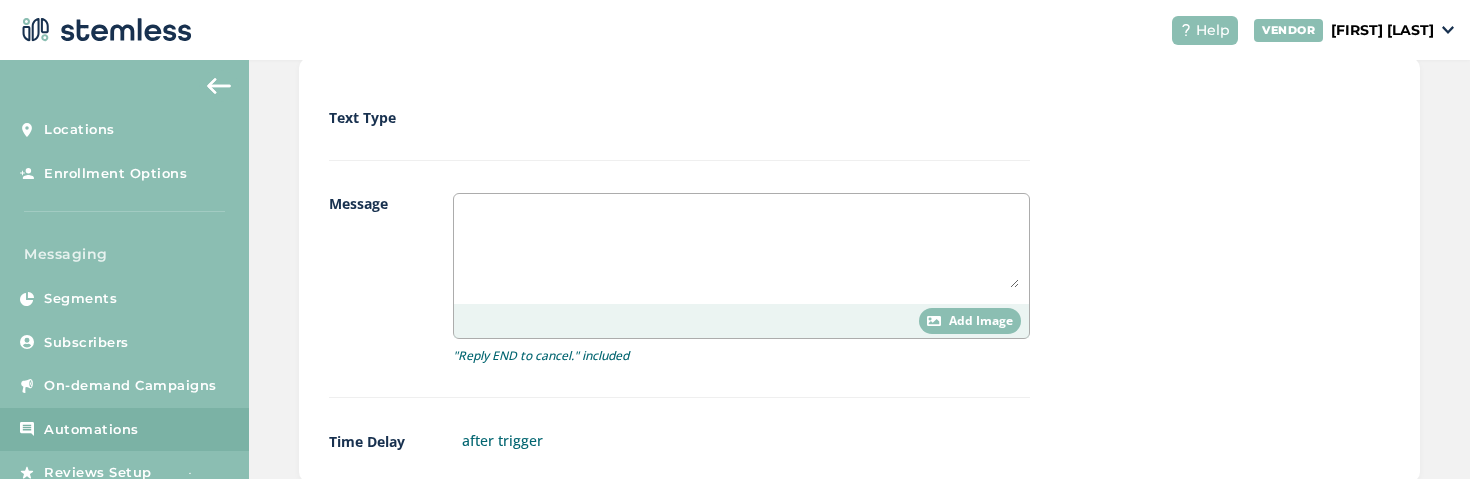 click at bounding box center [741, 246] 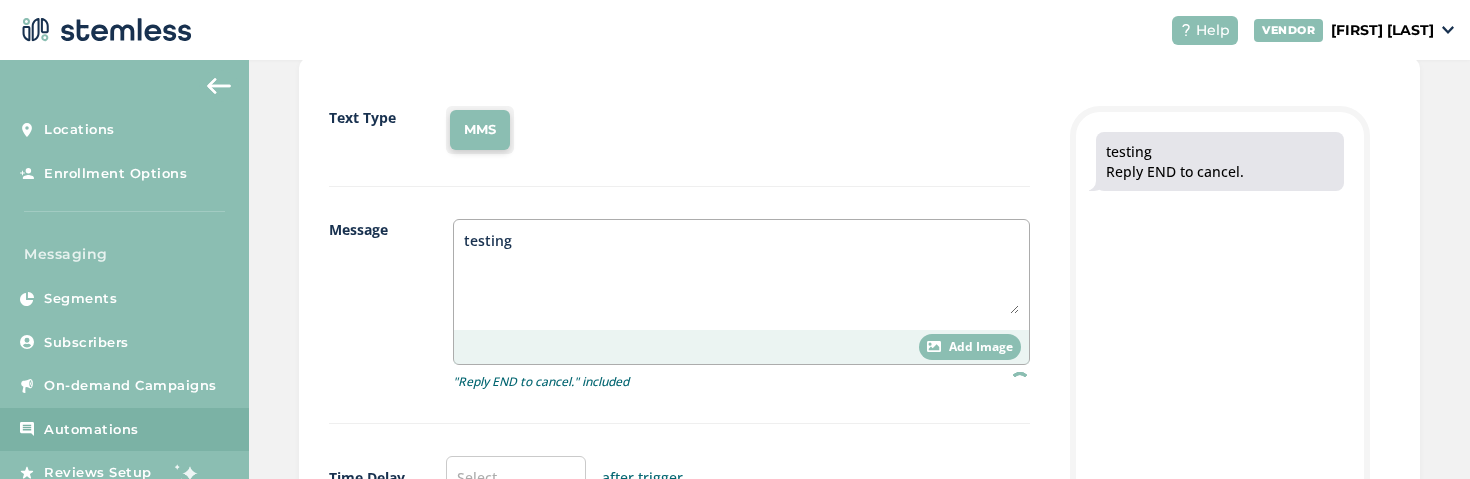 type on "testing" 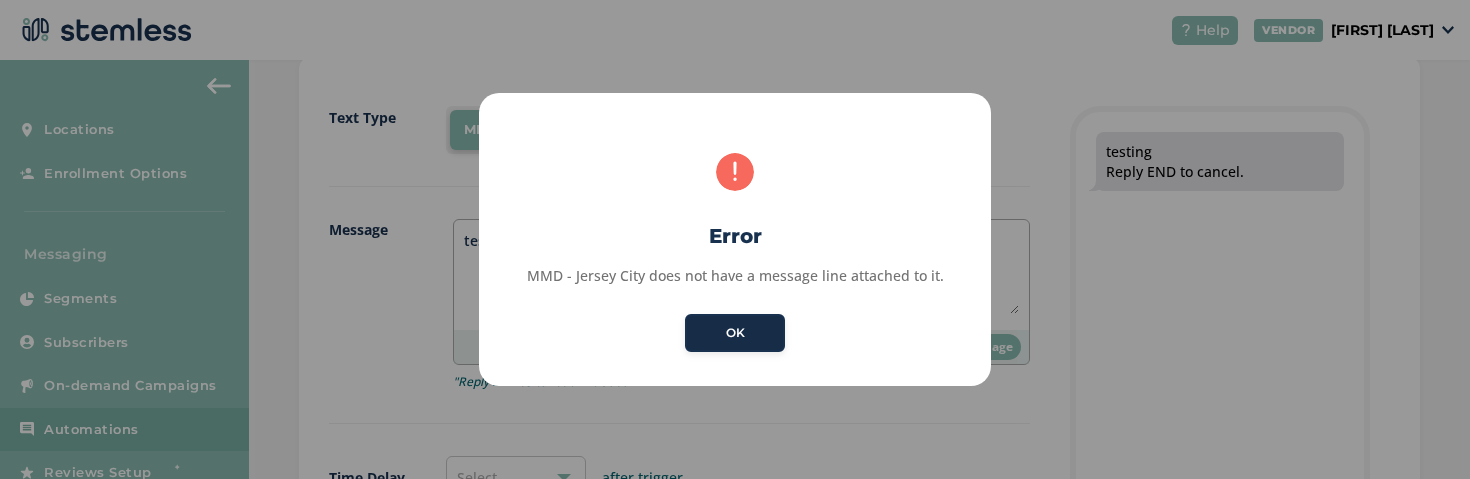 click on "OK" at bounding box center (735, 333) 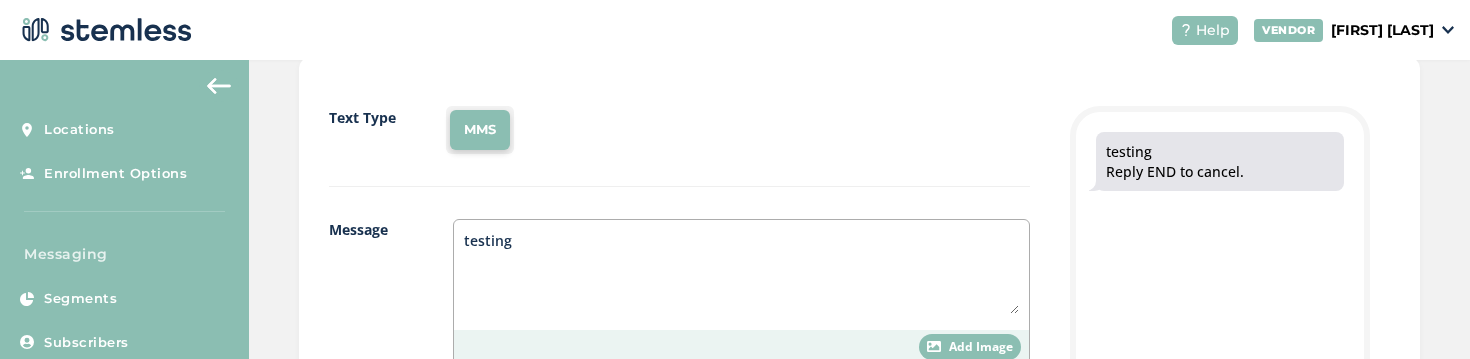 scroll, scrollTop: 127, scrollLeft: 0, axis: vertical 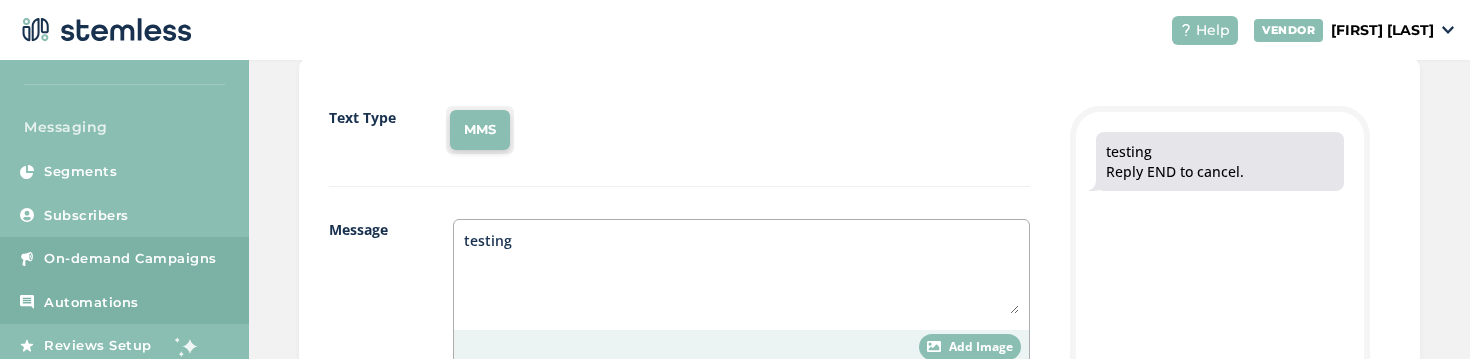 click on "On-demand Campaigns" at bounding box center [130, 259] 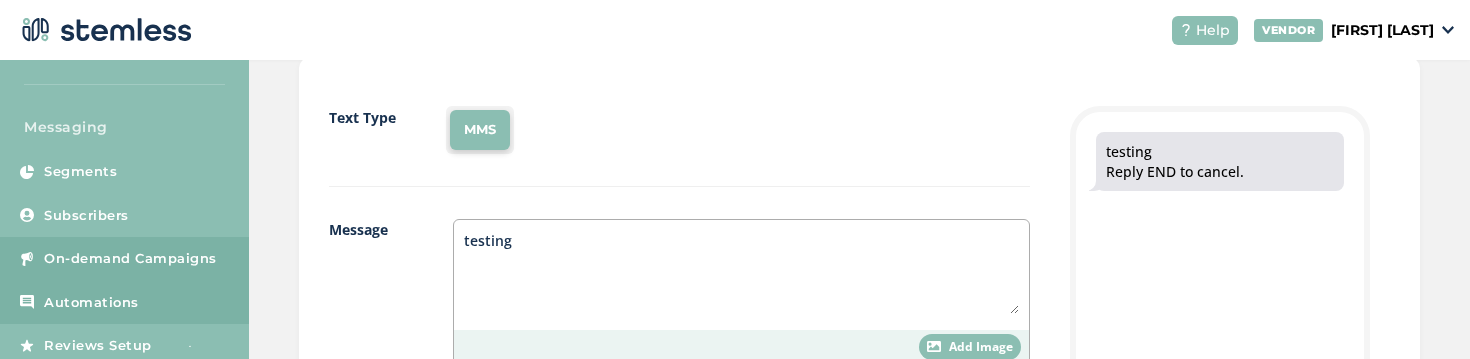 click on "On-demand Campaigns" at bounding box center (130, 259) 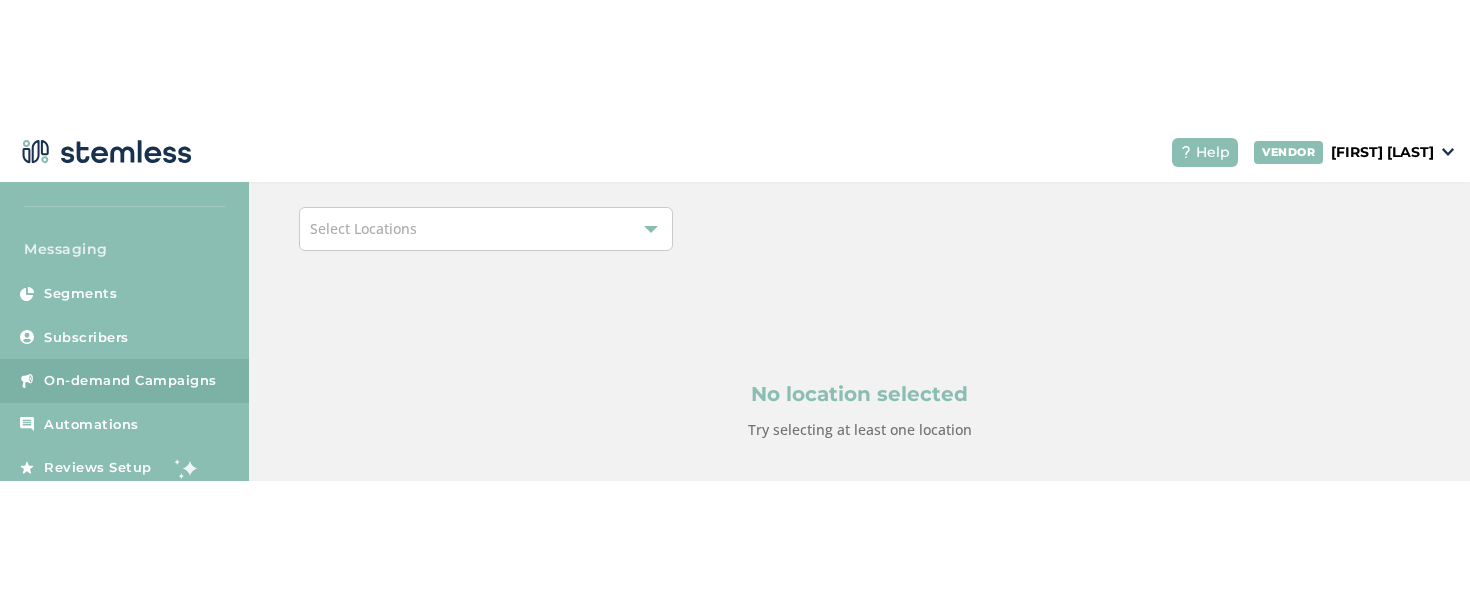 scroll, scrollTop: 0, scrollLeft: 0, axis: both 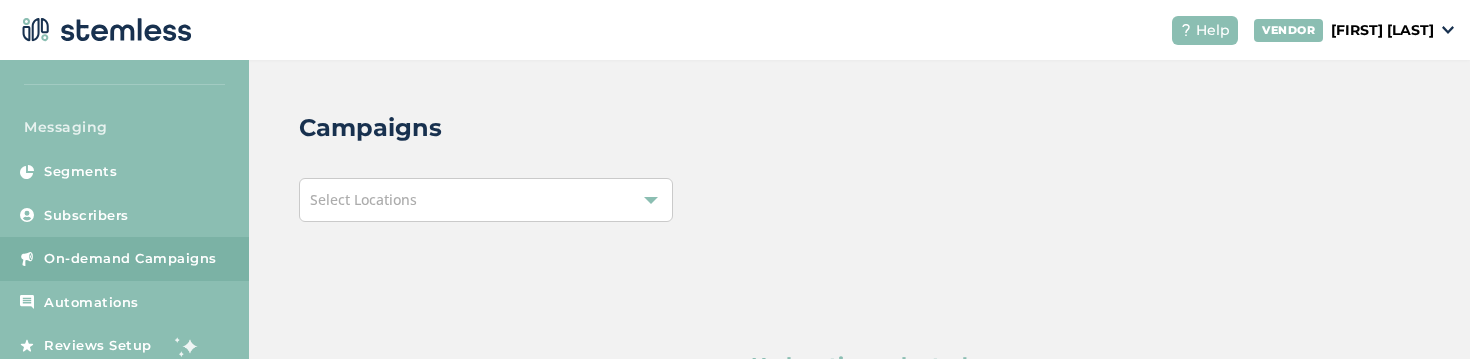 click on "Select Locations" at bounding box center (486, 200) 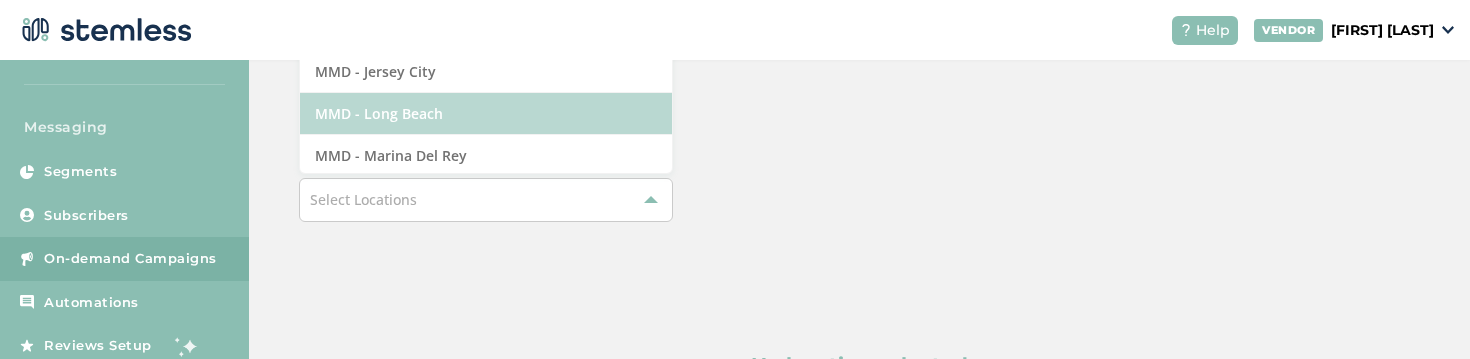 click on "MMD - Long Beach" at bounding box center (486, 114) 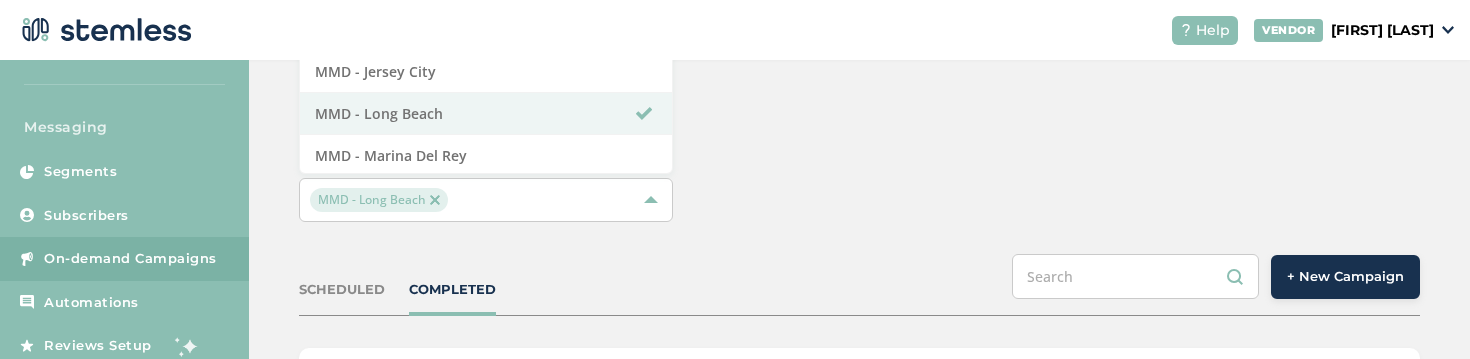 click on "SCHEDULED   COMPLETED  + New Campaign" at bounding box center (859, 285) 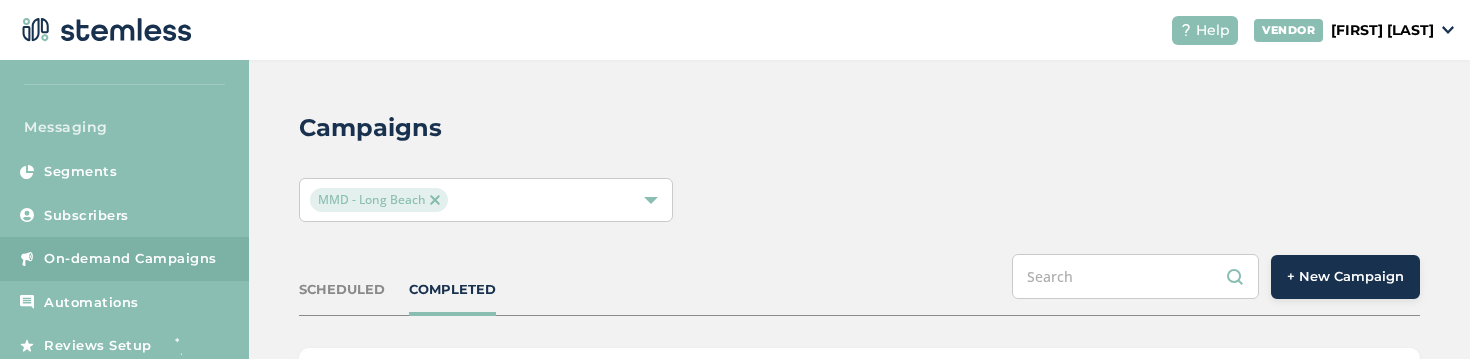 click on "List View   Calendar View   August 2025  TODAY Mon Tue Wed Thu Fri Sat Sun 28 29 30 31 1 MMD: Hi [FIRST]! MMD is offering BOGO 40% OFF STOREWIDE (all products & brands) until the end of Aug! 😎 Reply END to cancel SMS [DATE] [TIME] [TIMEZONE]  MMD: Hi [FIRST]! MMD is offering BOGO 40% OFF STOREWIDE (all products & brands) until the end of Aug! 😎 Reply END to cancel   MMD - Long Beach  2 3 4 5 MMD: Hi [FIRST]! MMD is offering BOGO 40% OFF STOREWIDE (all products & brands) until the end of Aug! 😎 Reply END to cancel SMS [DATE] [TIME] [TIMEZONE]  MMD: Hi [FIRST]! MMD is offering BOGO 40% OFF STOREWIDE (all products & brands) until the end of Aug! 😎 Reply END to cancel   MMD - Long Beach  6 7 8 9 10 11 12 13 14 15 16 17 18 19 20 21 22 23 24 25 26 27 28 29 30 31" at bounding box center [859, 826] 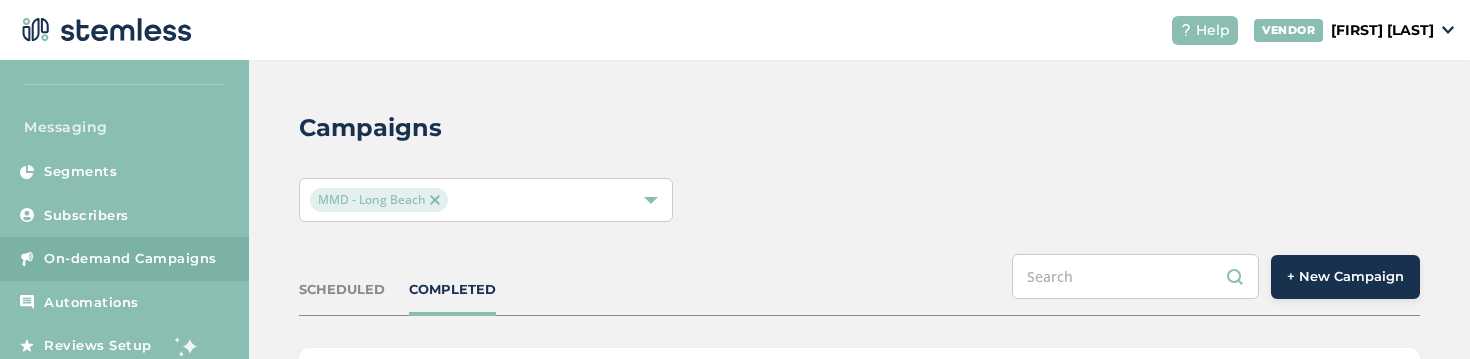 click on "List View   Calendar View   August 2025  TODAY Mon Tue Wed Thu Fri Sat Sun 28 29 30 31 1 MMD: Hi [FIRST]! MMD is offering BOGO 40% OFF STOREWIDE (all products & brands) until the end of Aug! 😎 Reply END to cancel SMS [DATE] [TIME] [TIMEZONE]  MMD: Hi [FIRST]! MMD is offering BOGO 40% OFF STOREWIDE (all products & brands) until the end of Aug! 😎 Reply END to cancel   MMD - Long Beach  2 3 4 5 MMD: Hi [FIRST]! MMD is offering BOGO 40% OFF STOREWIDE (all products & brands) until the end of Aug! 😎 Reply END to cancel SMS [DATE] [TIME] [TIMEZONE]  MMD: Hi [FIRST]! MMD is offering BOGO 40% OFF STOREWIDE (all products & brands) until the end of Aug! 😎 Reply END to cancel   MMD - Long Beach  6 7 8 9 10 11 12 13 14 15 16 17 18 19 20 21 22 23 24 25 26 27 28 29 30 31" at bounding box center (859, 826) 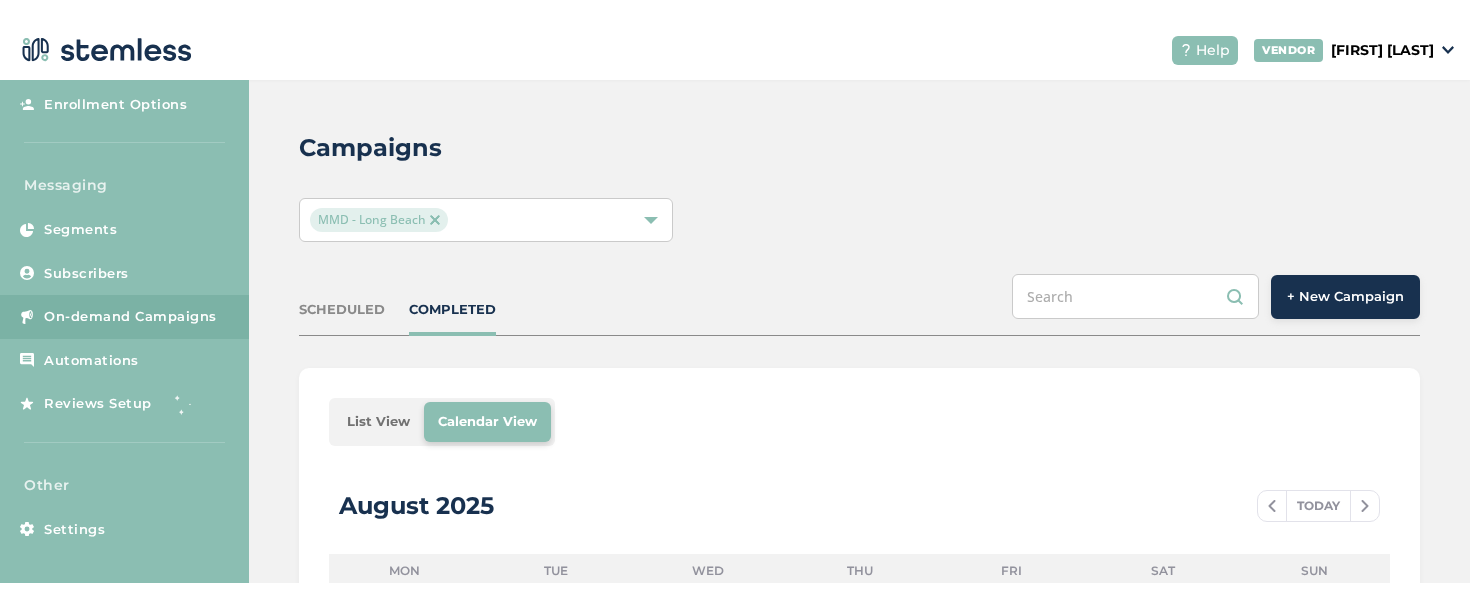 scroll, scrollTop: 49, scrollLeft: 0, axis: vertical 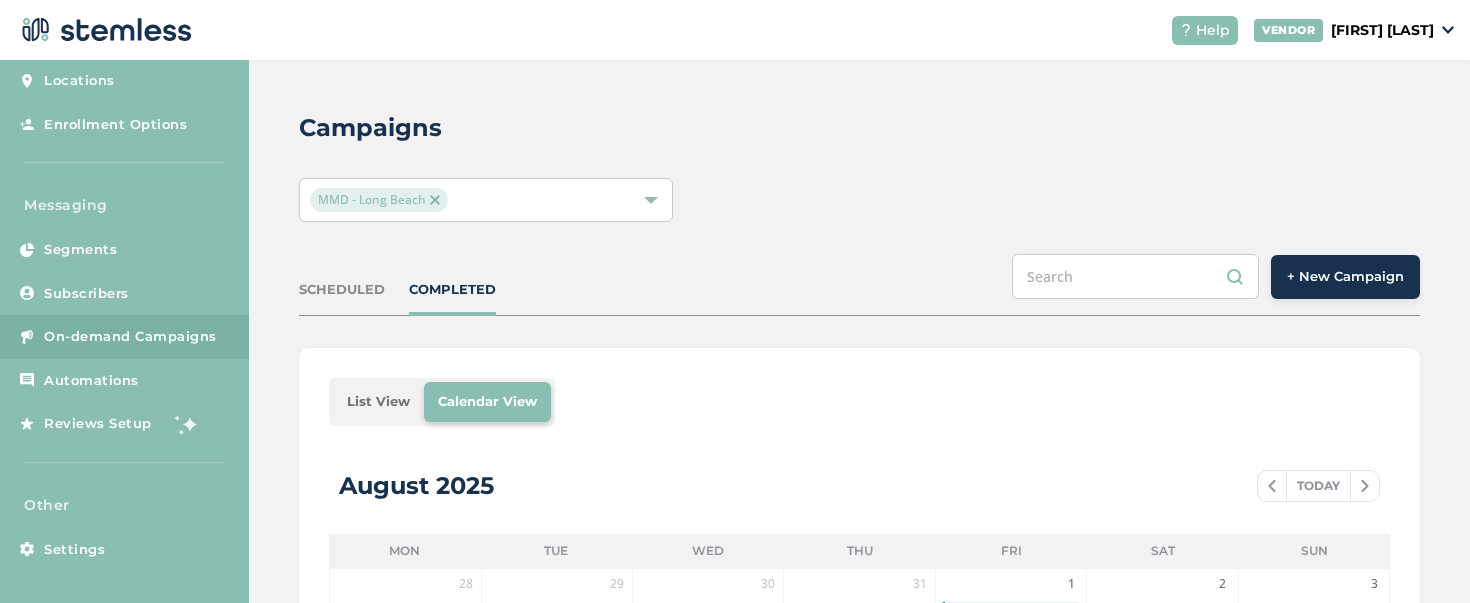 click on "+ New Campaign" at bounding box center (1345, 277) 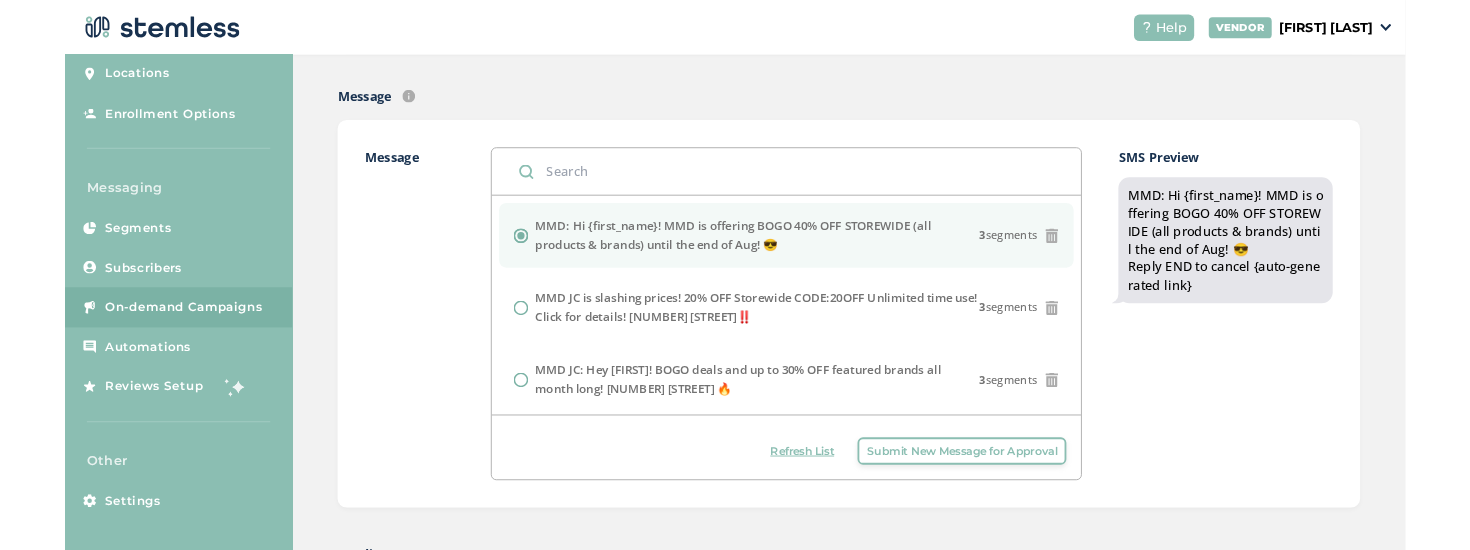 scroll, scrollTop: 448, scrollLeft: 0, axis: vertical 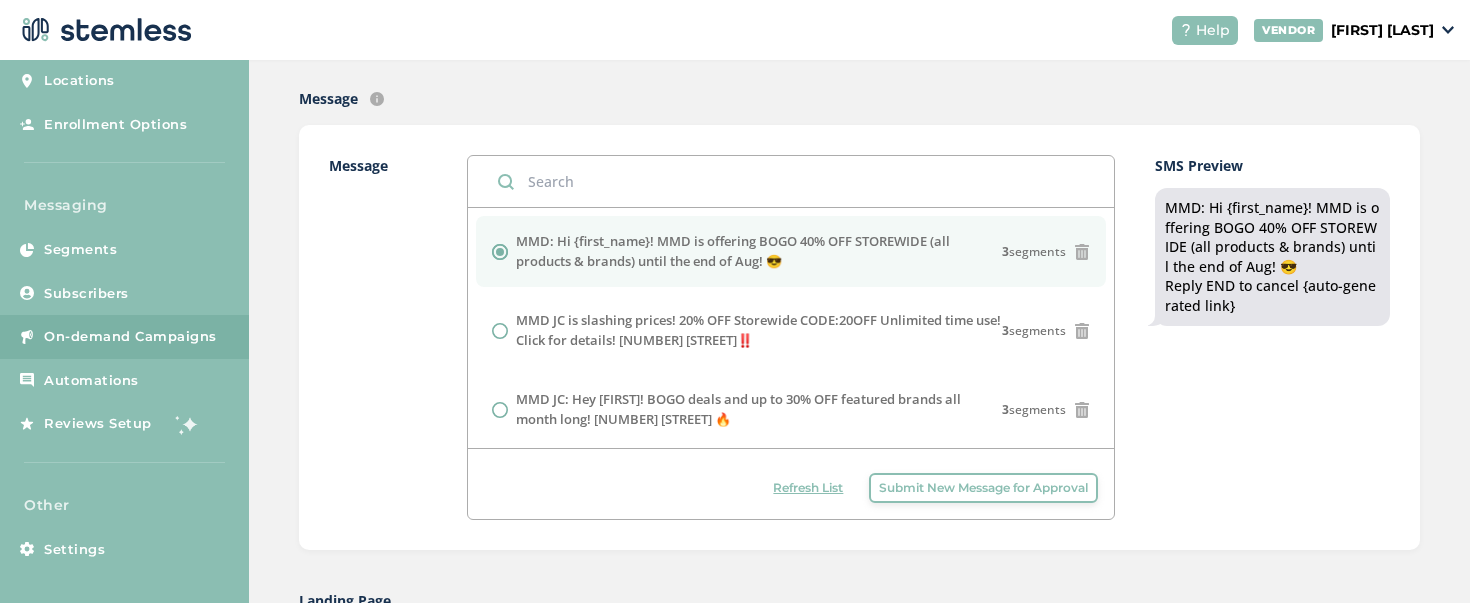 click on "Submit New Message for Approval" at bounding box center [983, 488] 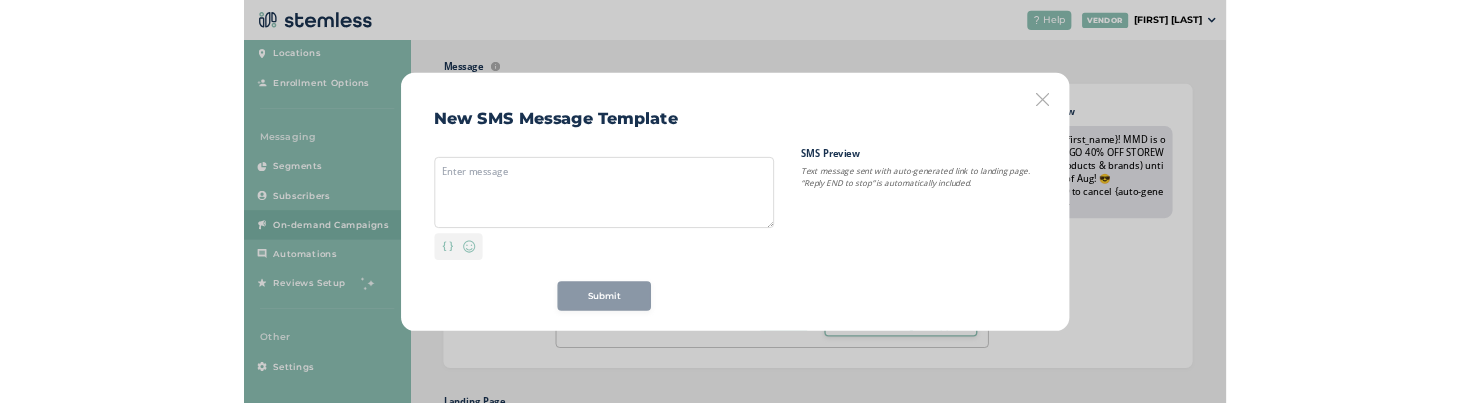 scroll, scrollTop: 127, scrollLeft: 0, axis: vertical 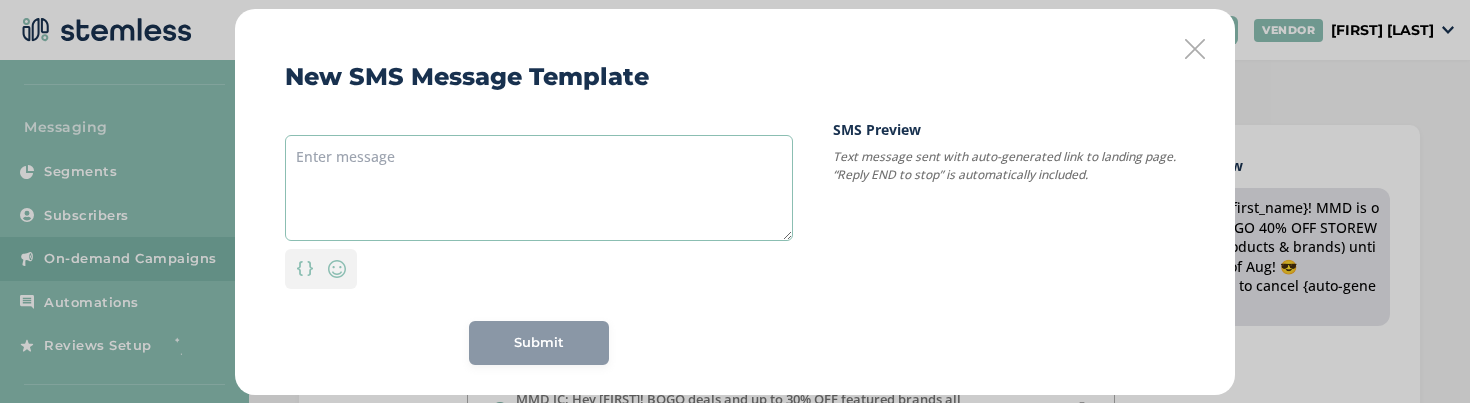 click at bounding box center [539, 188] 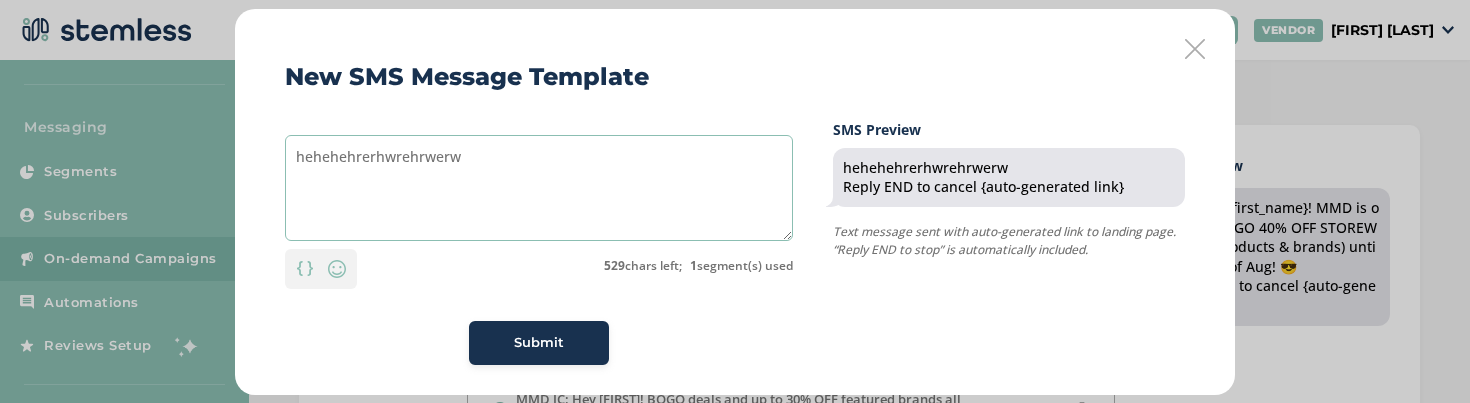 paste on "hehehehrerhwrehrwerw" 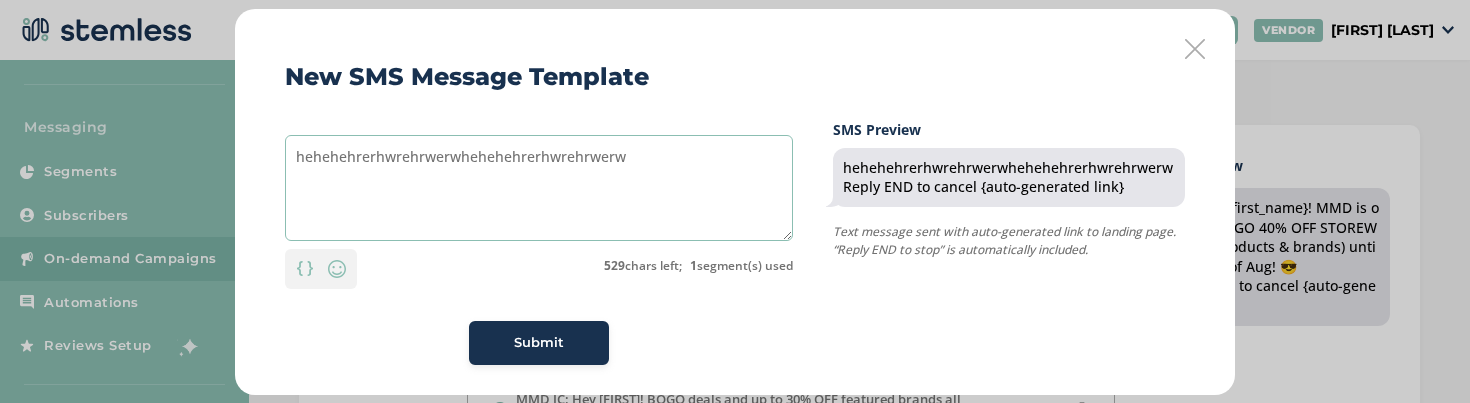 paste on "hehehehrerhwrehrwerw" 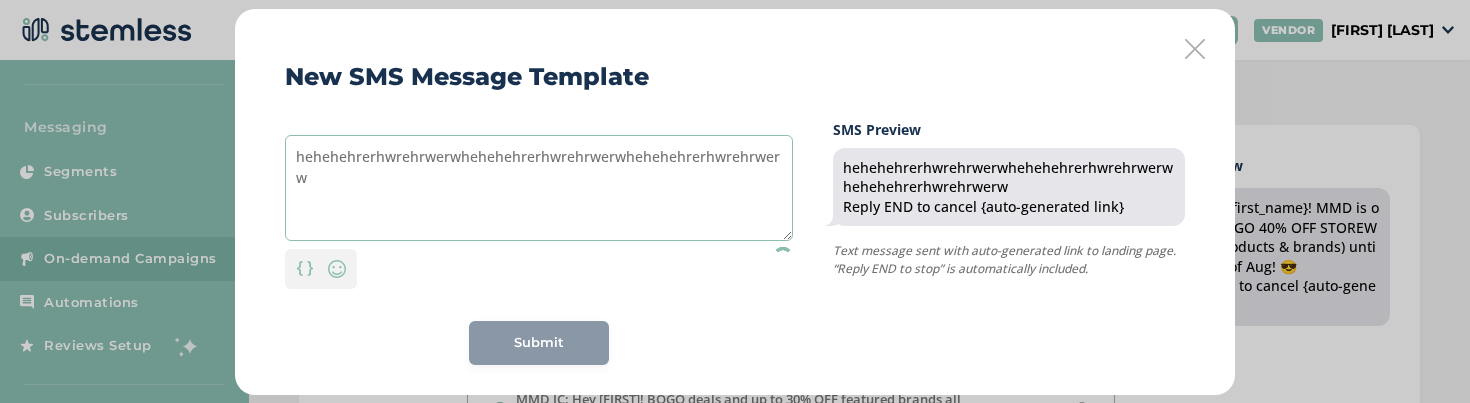 paste on "hehehehrerhwrehrwerwhehehehrerhwrehrwerwhehehehrerhwrehrwerw" 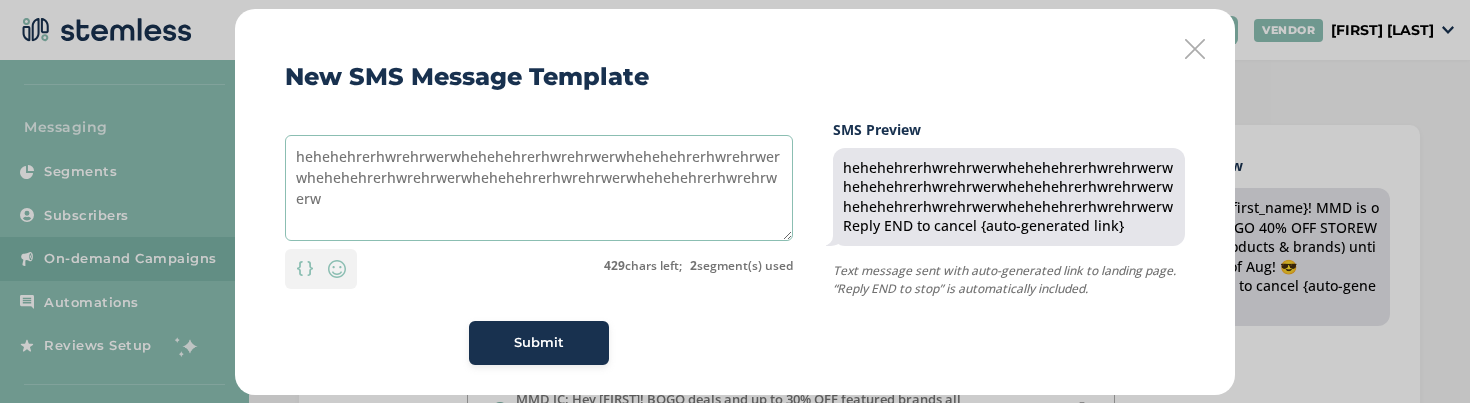 type on "hehehehrerhwrehrwerwhehehehrerhwrehrwerwhehehehrerhwrehrwerwhehehehrerhwrehrwerwhehehehrerhwrehrwerwhehehehrerhwrehrwerw" 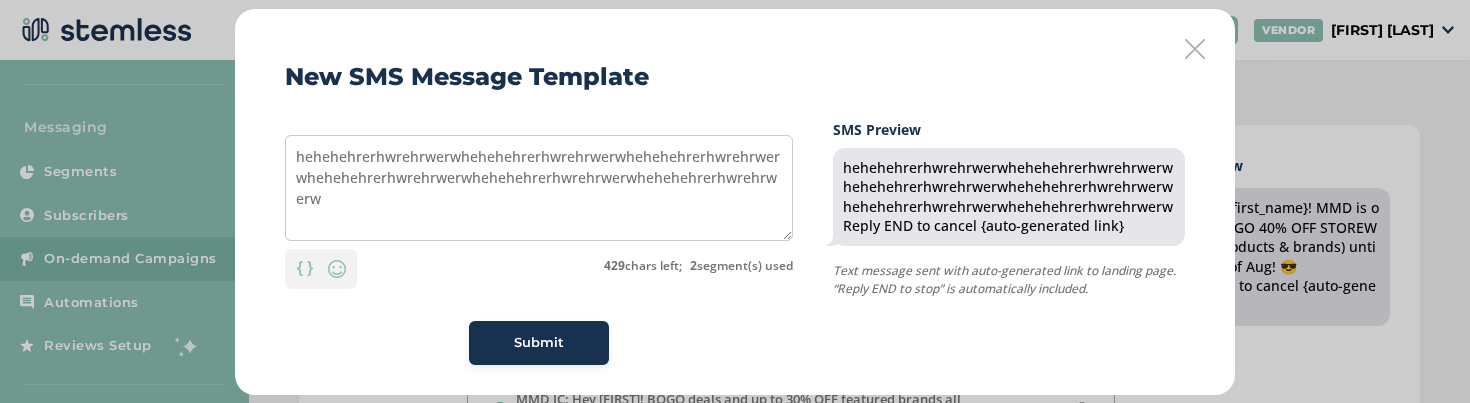 click at bounding box center [1195, 49] 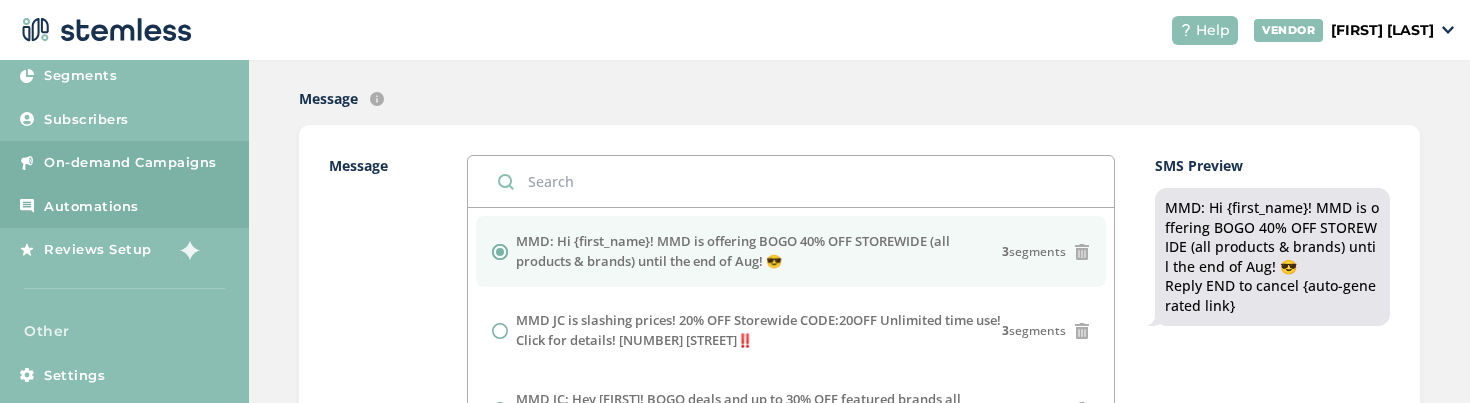 scroll, scrollTop: 221, scrollLeft: 0, axis: vertical 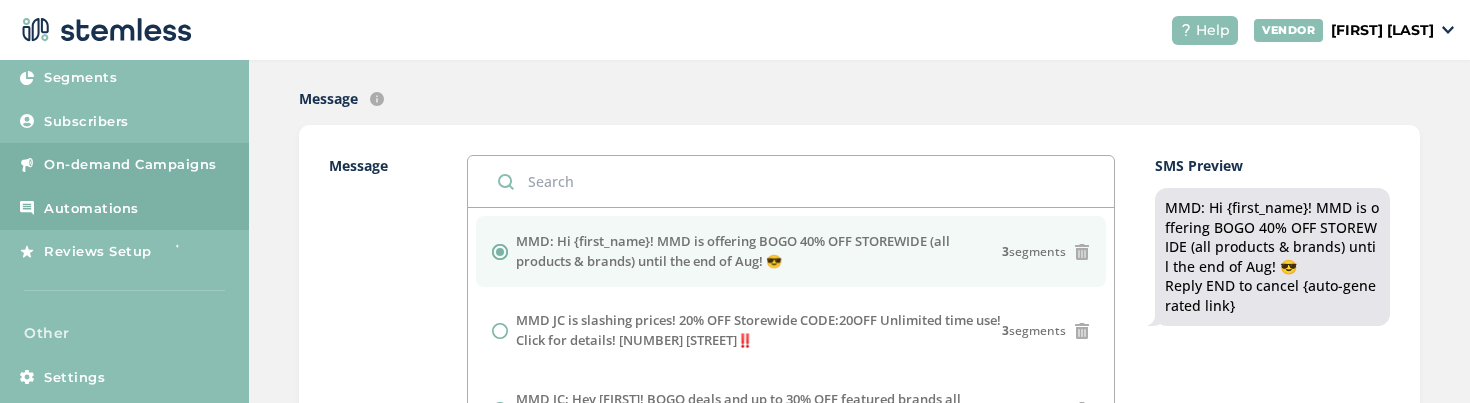 click on "Automations" at bounding box center [124, 209] 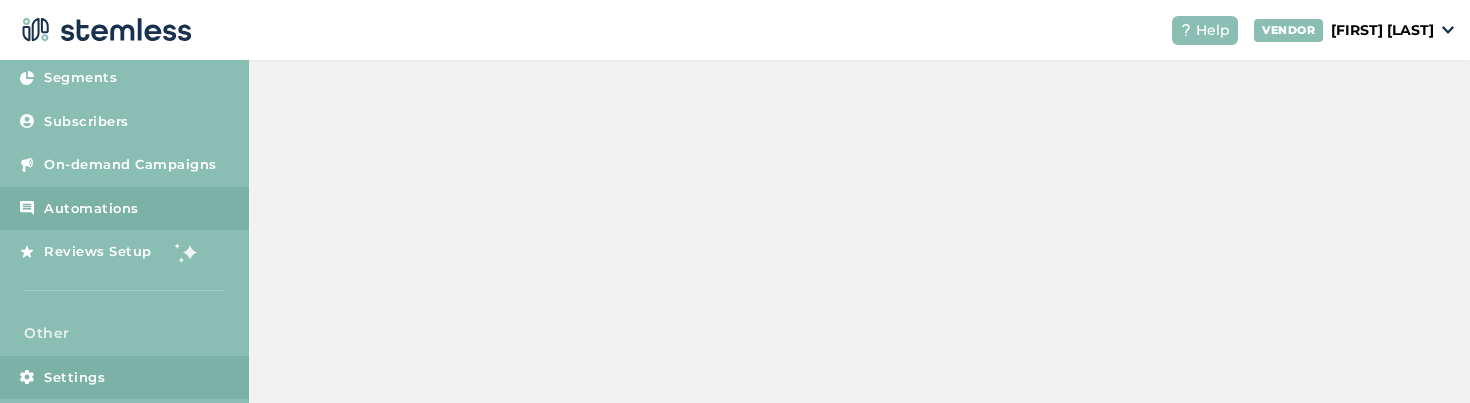 scroll, scrollTop: 0, scrollLeft: 0, axis: both 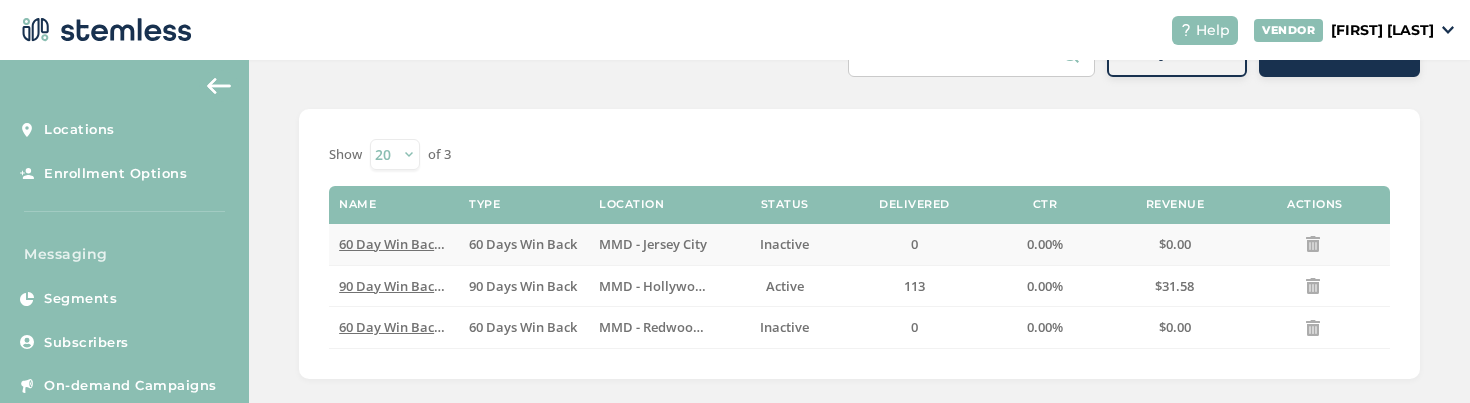 click on "60 Day Win Back Jersey City" at bounding box center [394, 244] 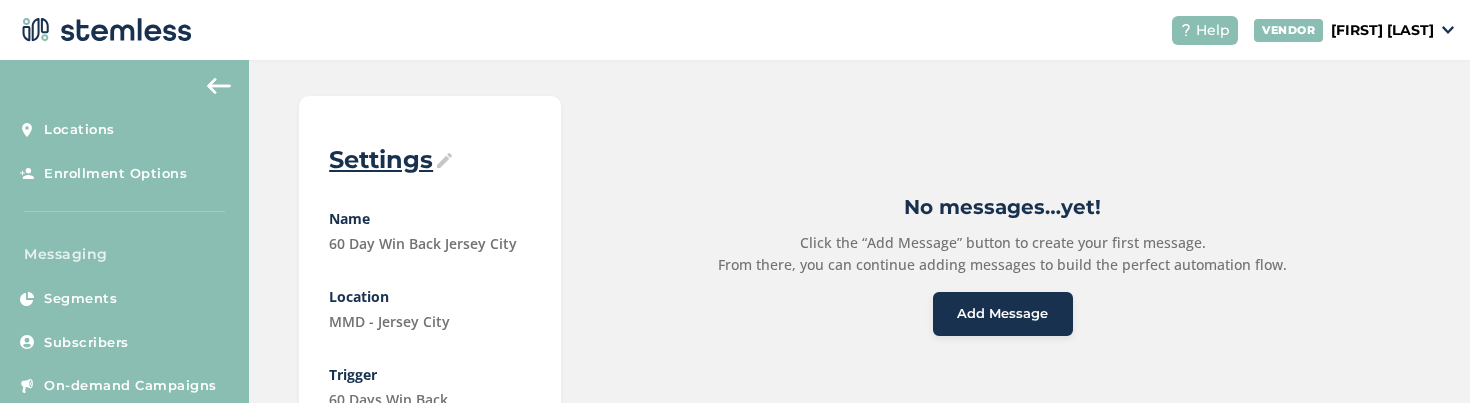 click on "Add Message" at bounding box center [1002, 314] 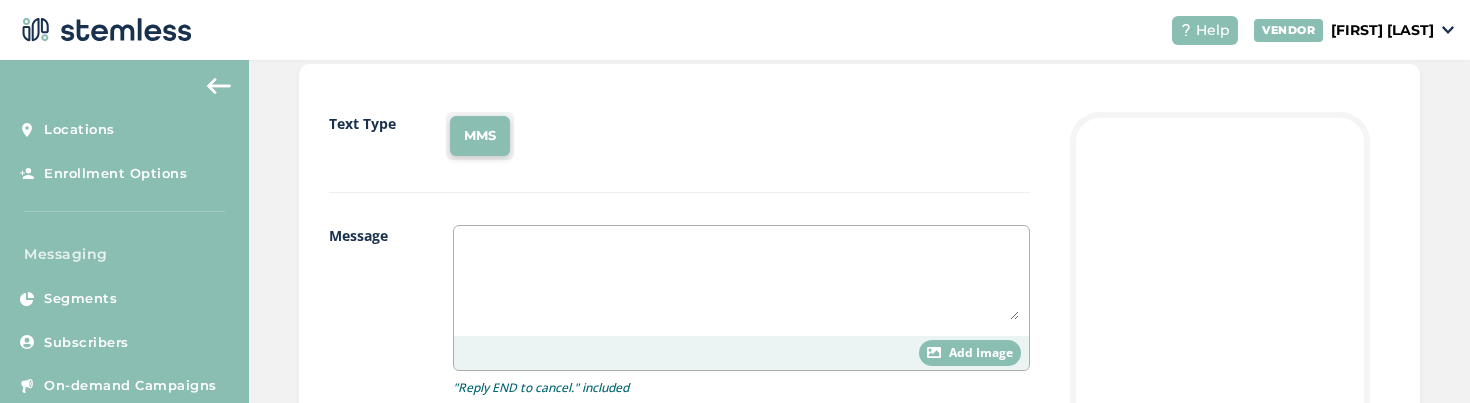 scroll, scrollTop: 166, scrollLeft: 0, axis: vertical 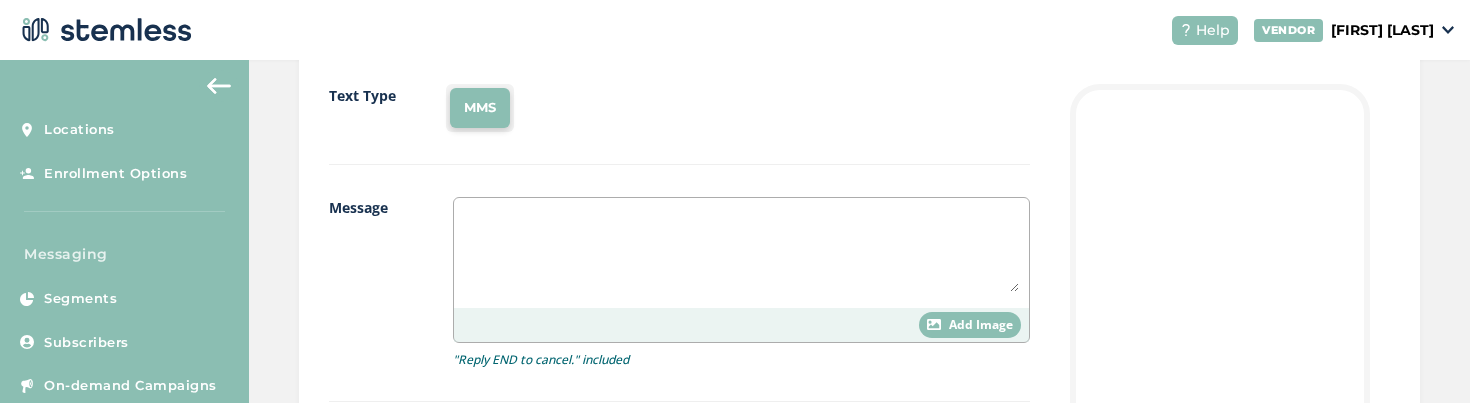 click at bounding box center [741, 250] 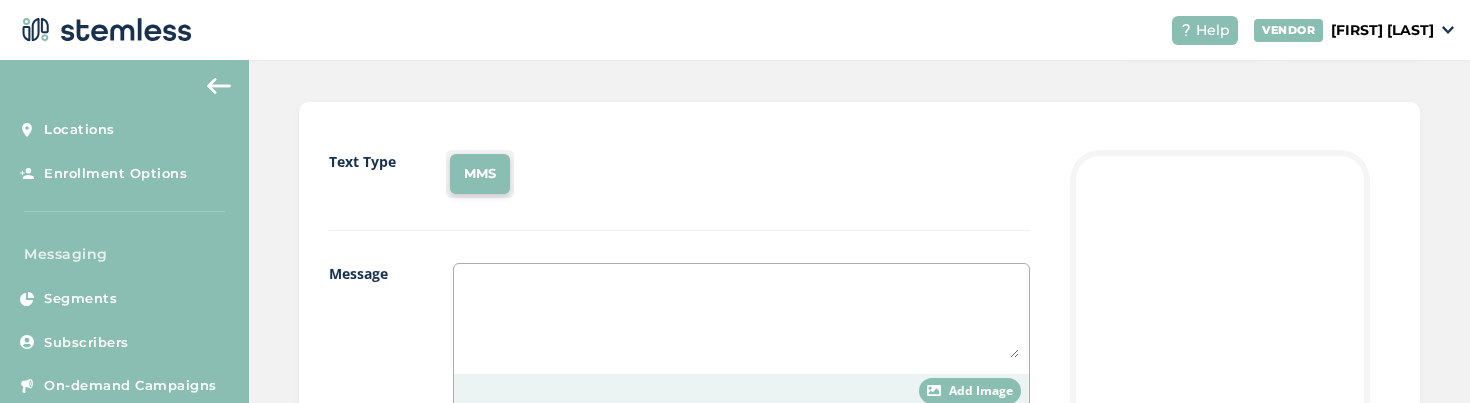 scroll, scrollTop: 104, scrollLeft: 0, axis: vertical 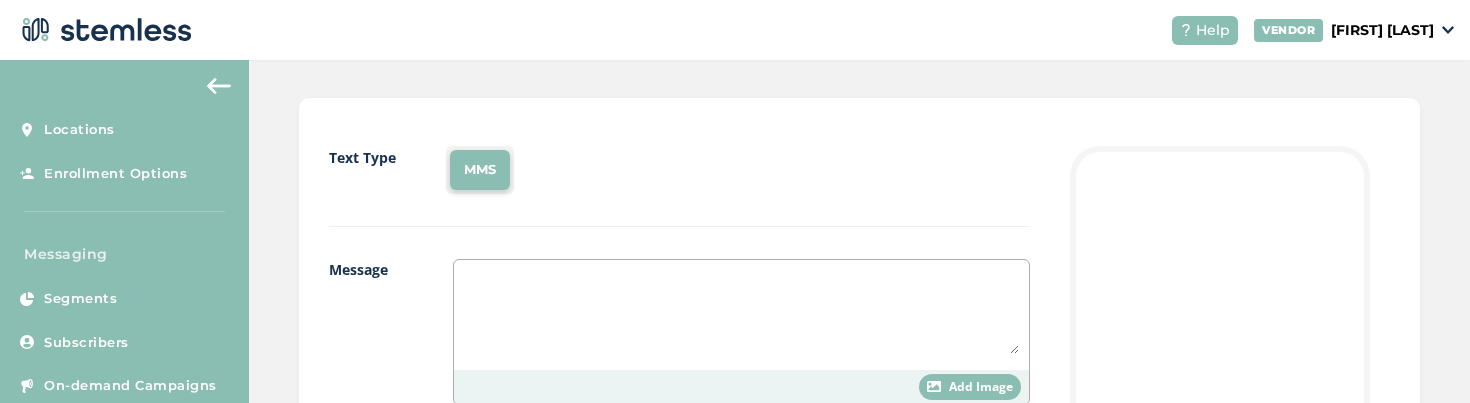 click at bounding box center (741, 312) 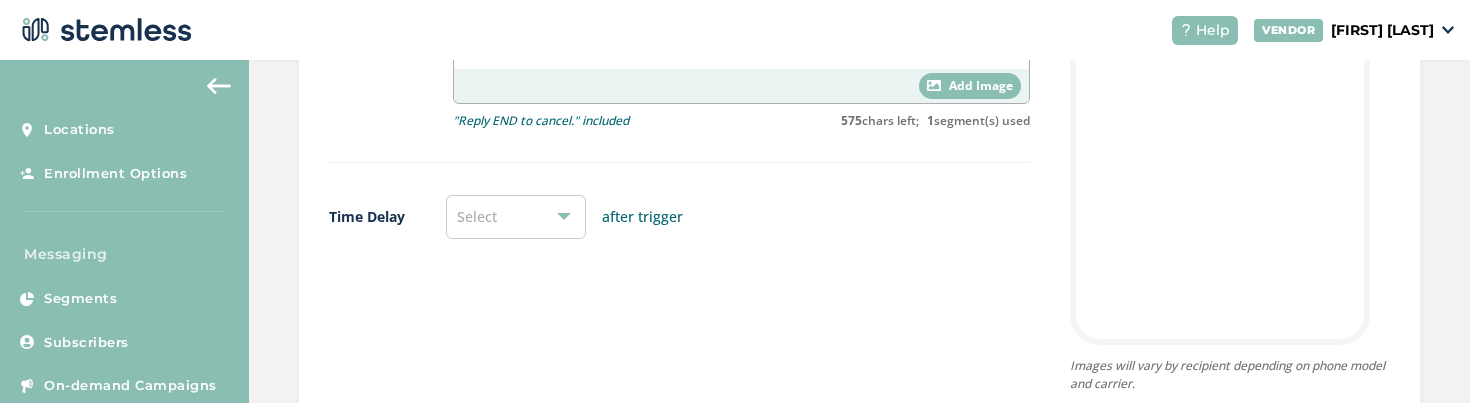 scroll, scrollTop: 270, scrollLeft: 0, axis: vertical 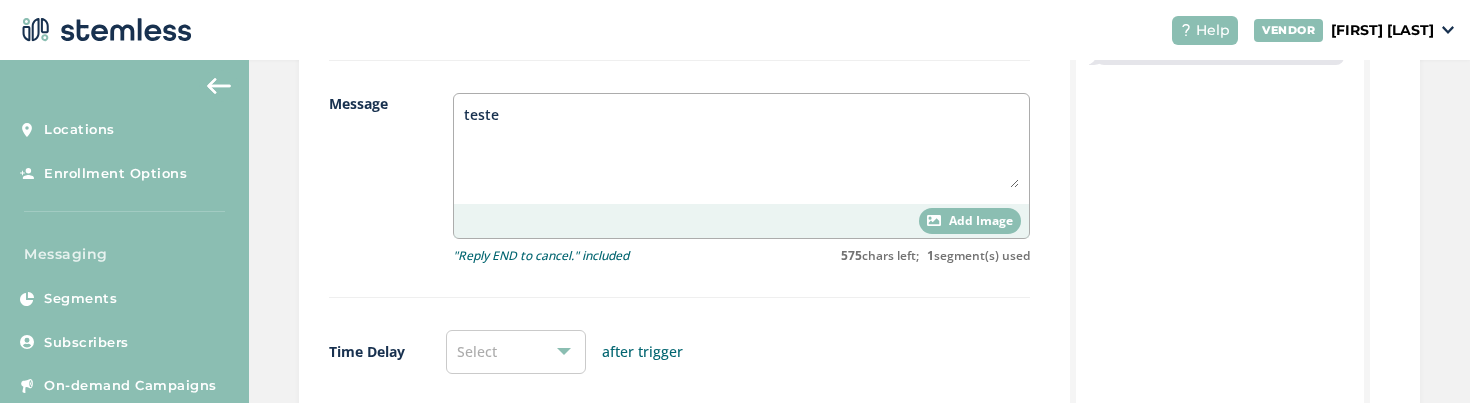click on "teste" at bounding box center (741, 146) 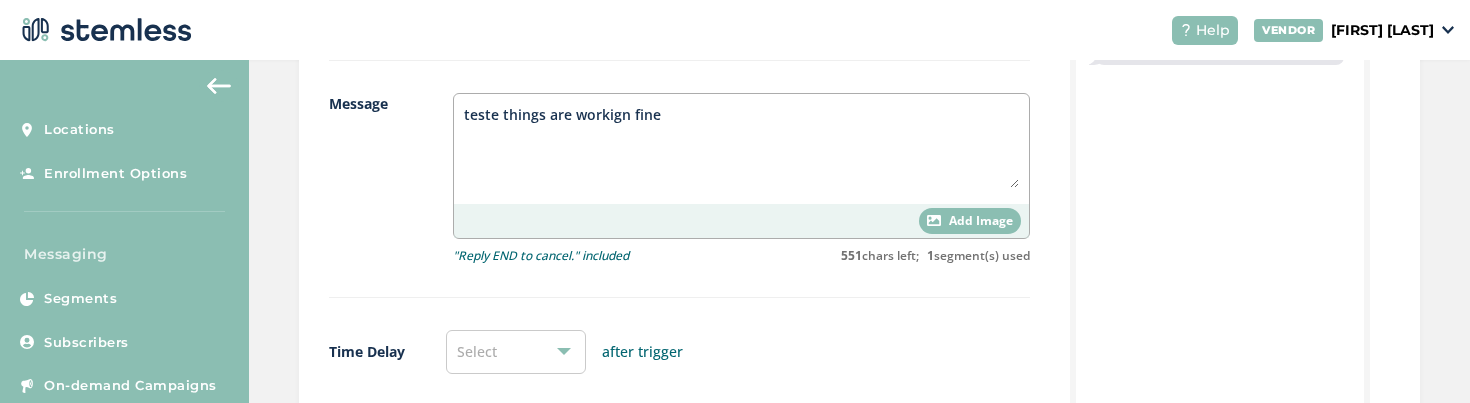 click on "teste things are workign fine" at bounding box center [741, 146] 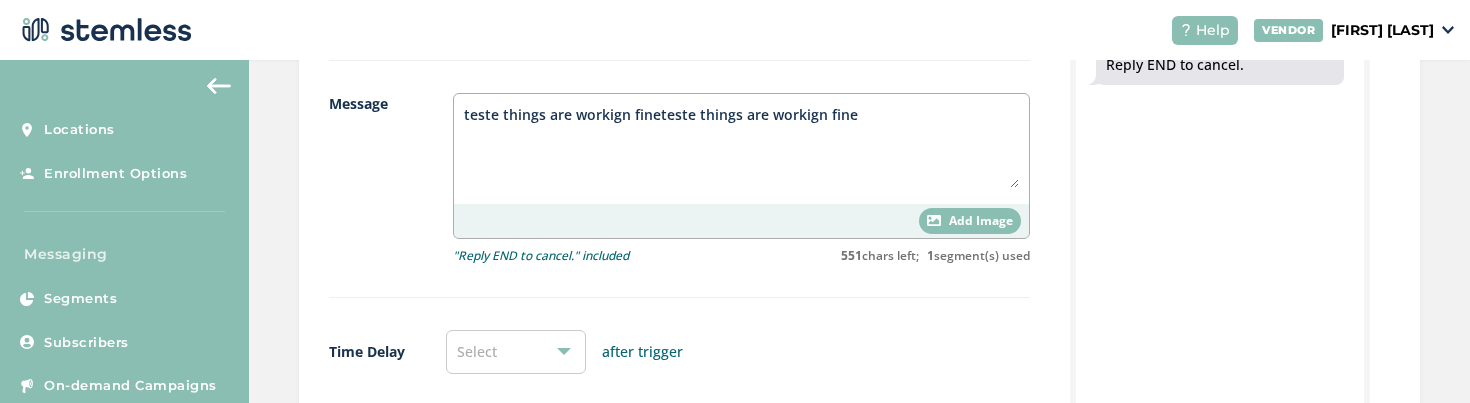 paste on "teste things are workign fine" 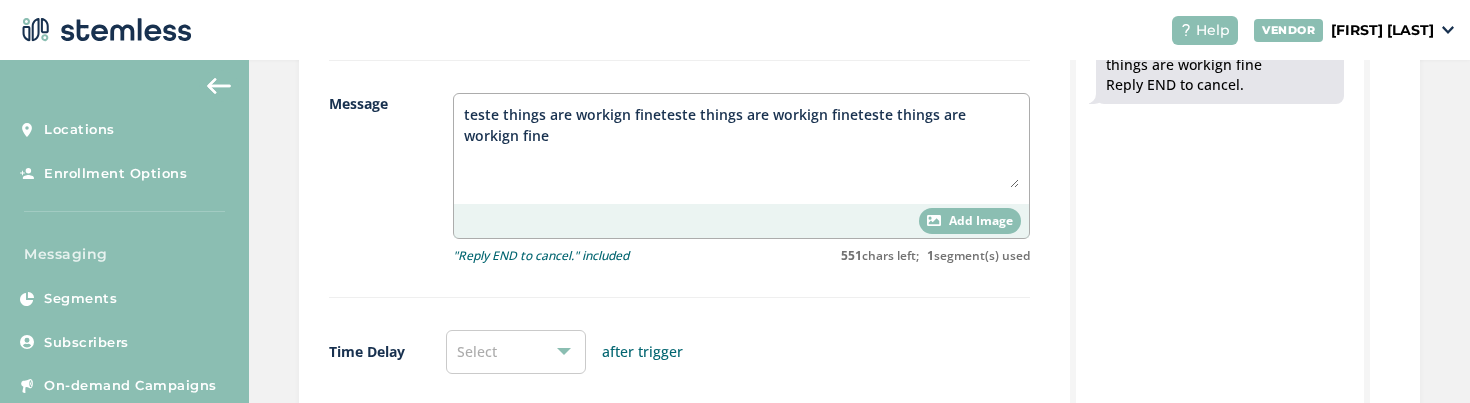paste on "teste things are workign fine" 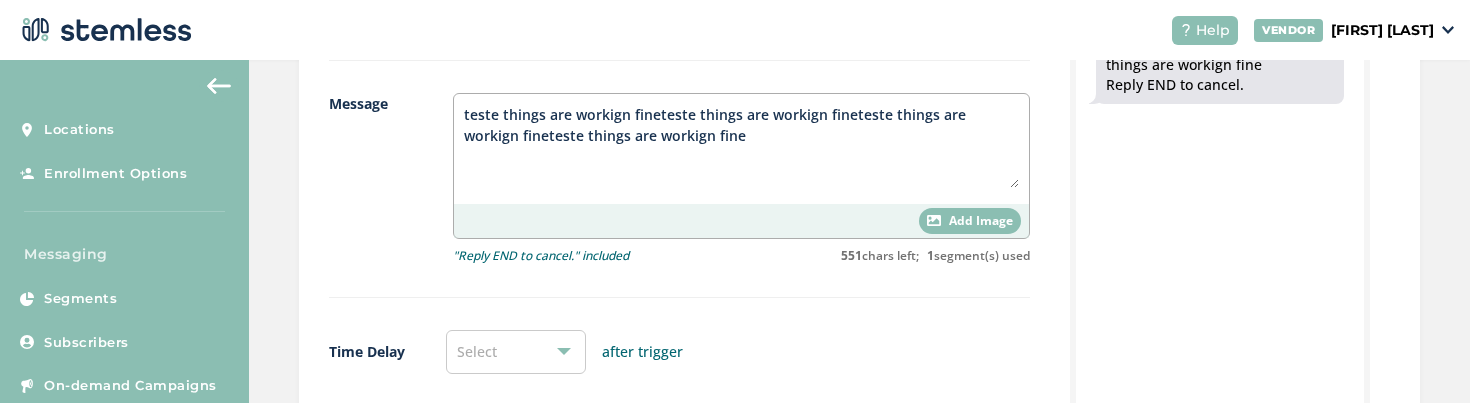 paste on "teste things are workign fine" 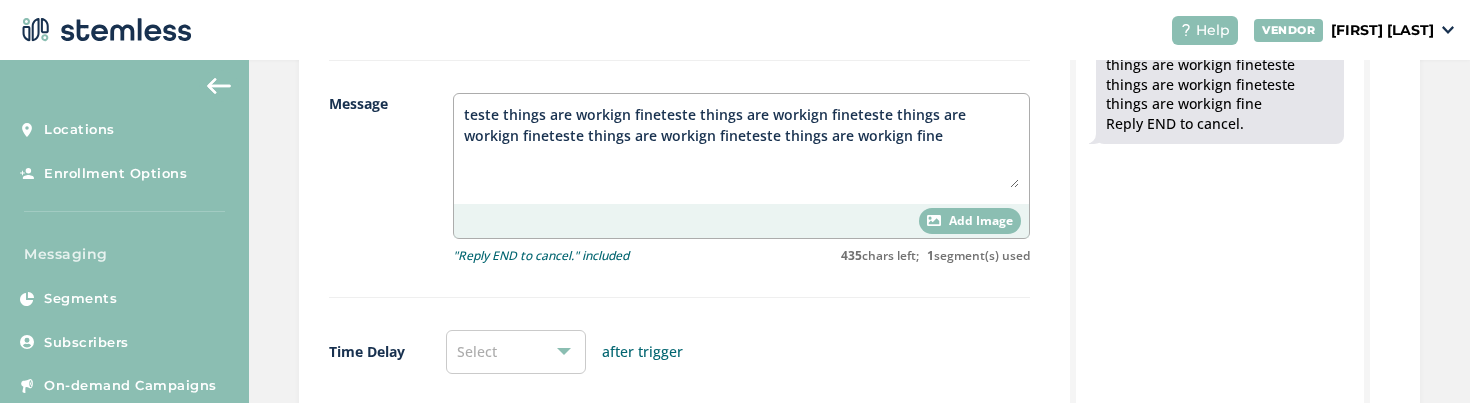 paste on "teste things are workign fine" 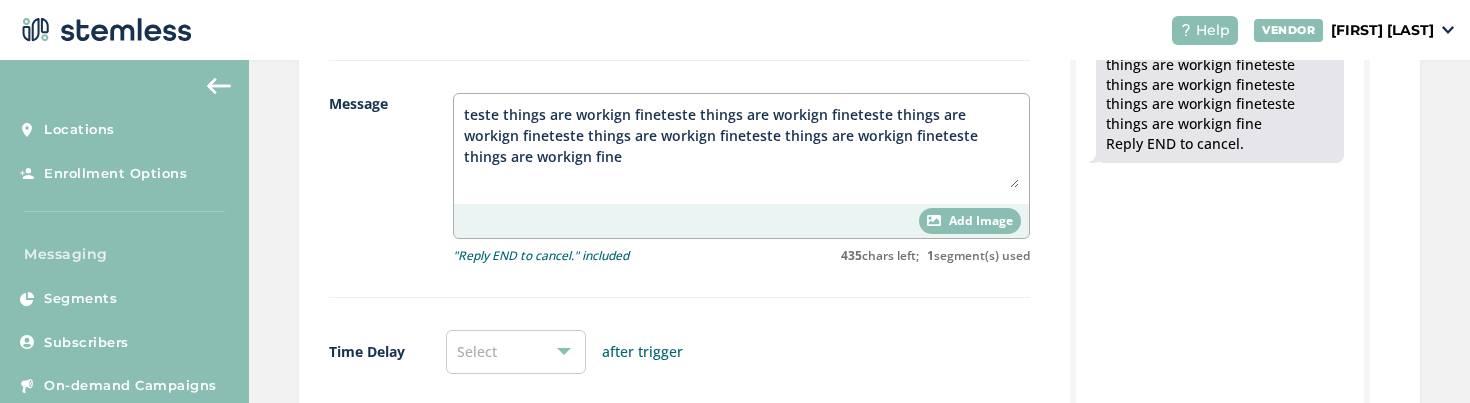 paste on "teste things are workign fine" 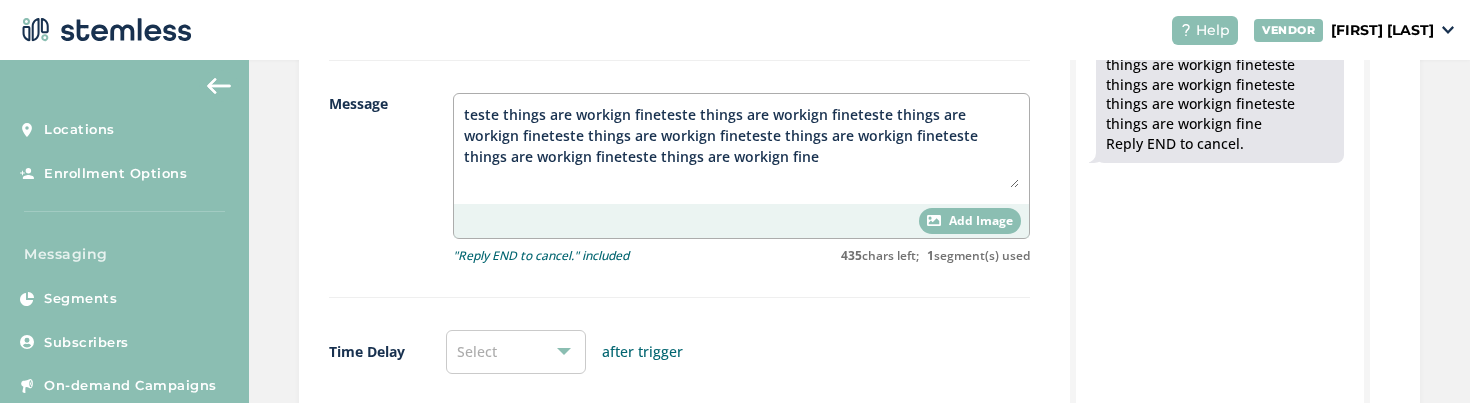 paste on "teste things are workign fine" 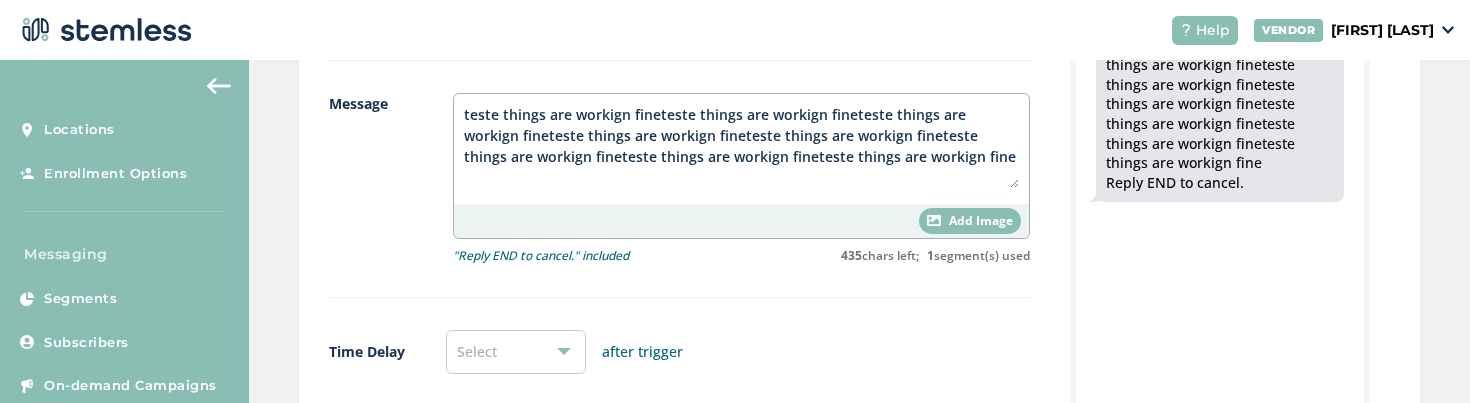paste on "teste things are workign fine" 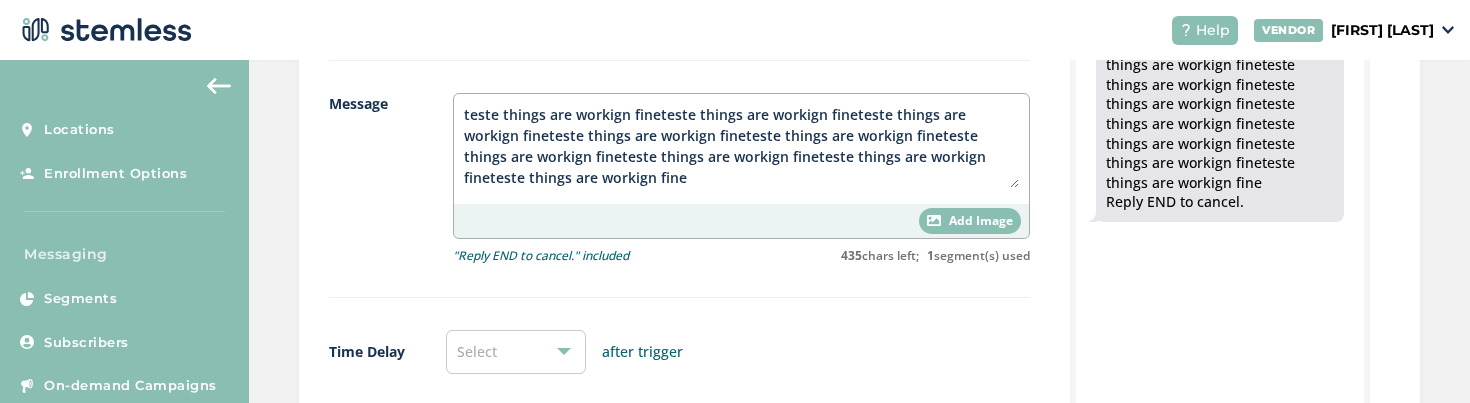 paste on "teste things are workign fine" 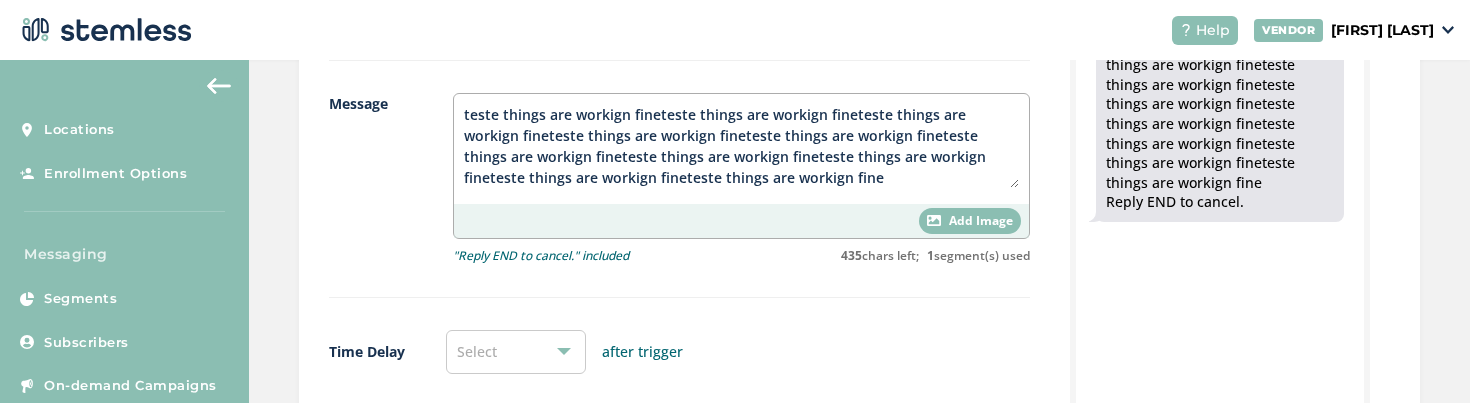 paste on "teste things are workign fine" 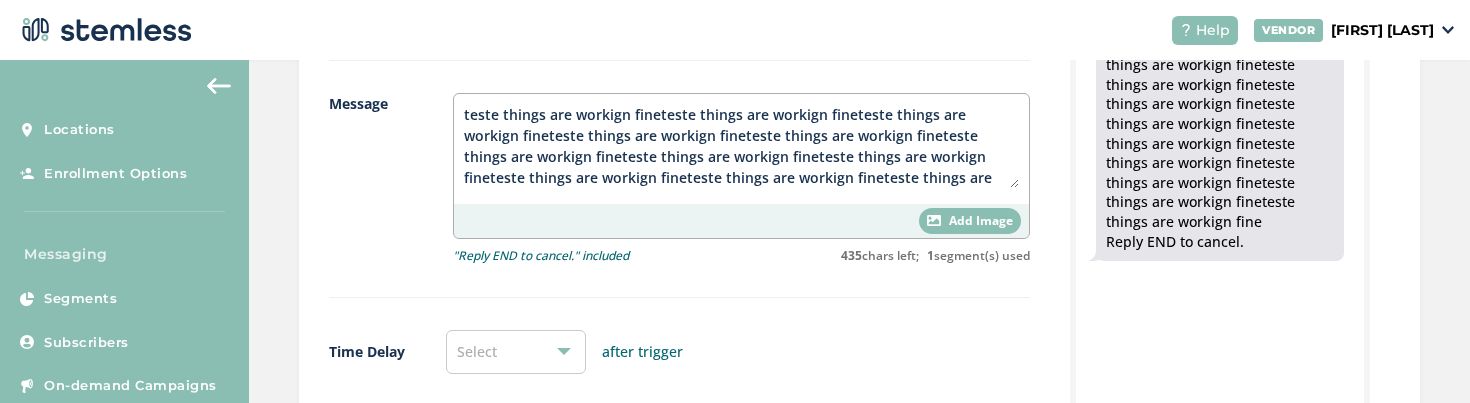 scroll, scrollTop: 20, scrollLeft: 0, axis: vertical 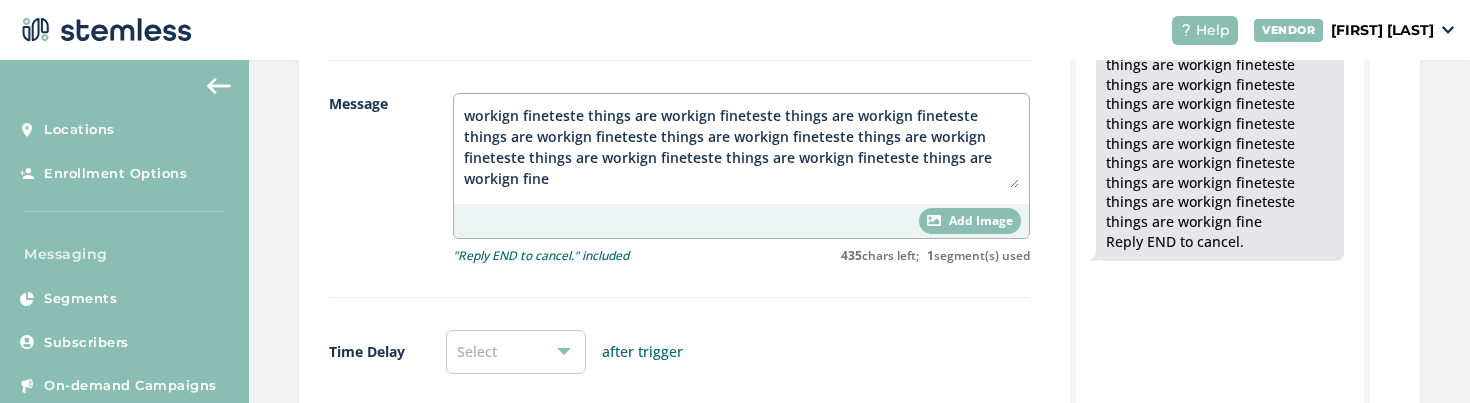 paste on "teste things are workign fine" 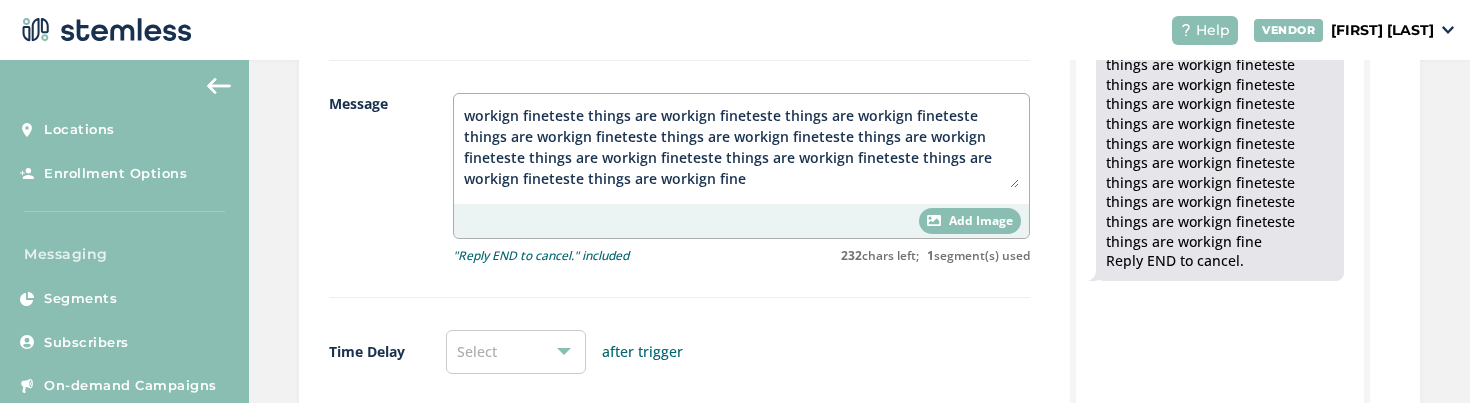 paste on "teste things are workign fine" 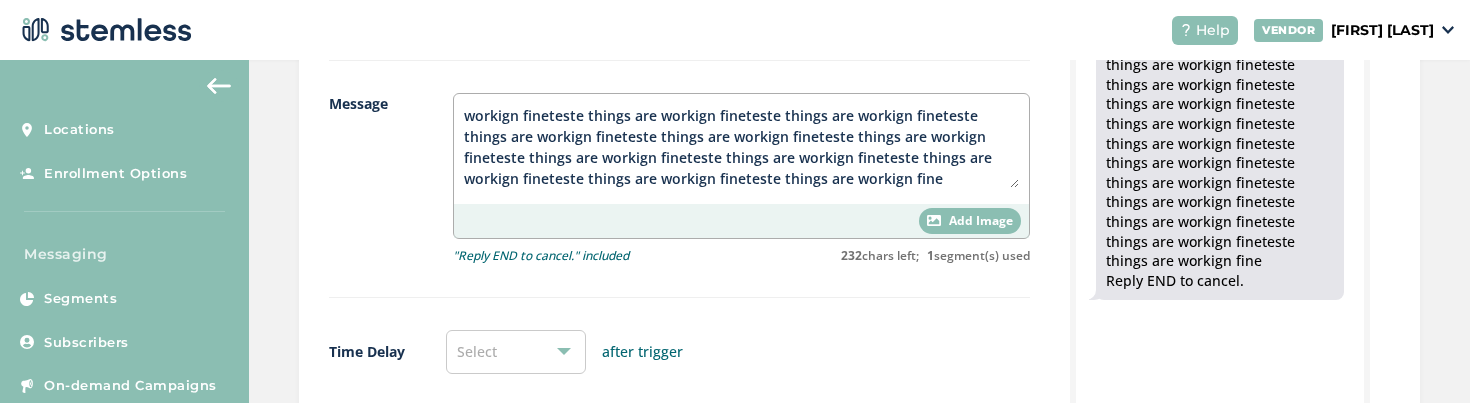 paste on "teste things are workign fine" 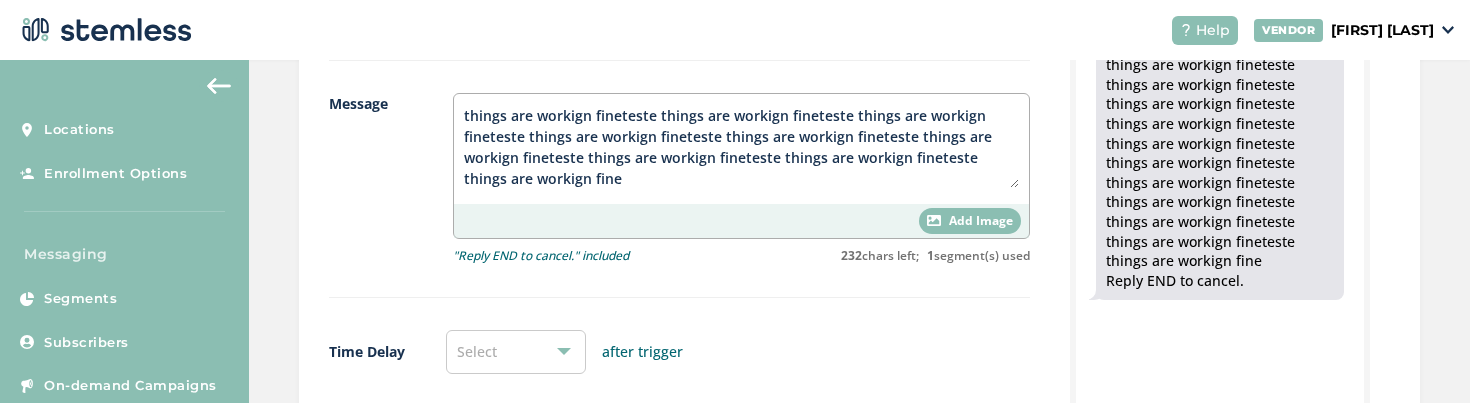 paste on "teste things are workign fine" 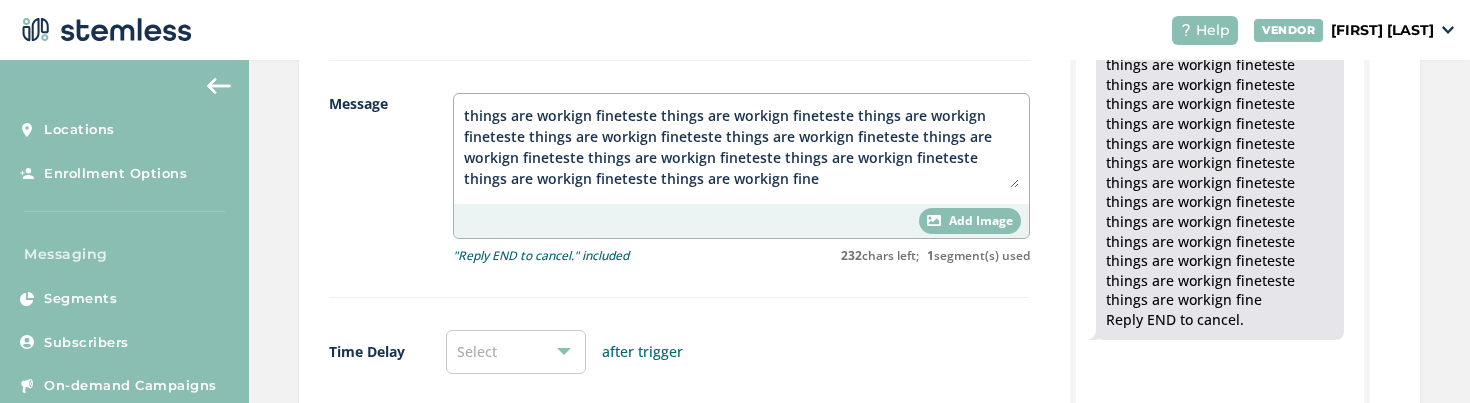 paste on "teste things are workign fine" 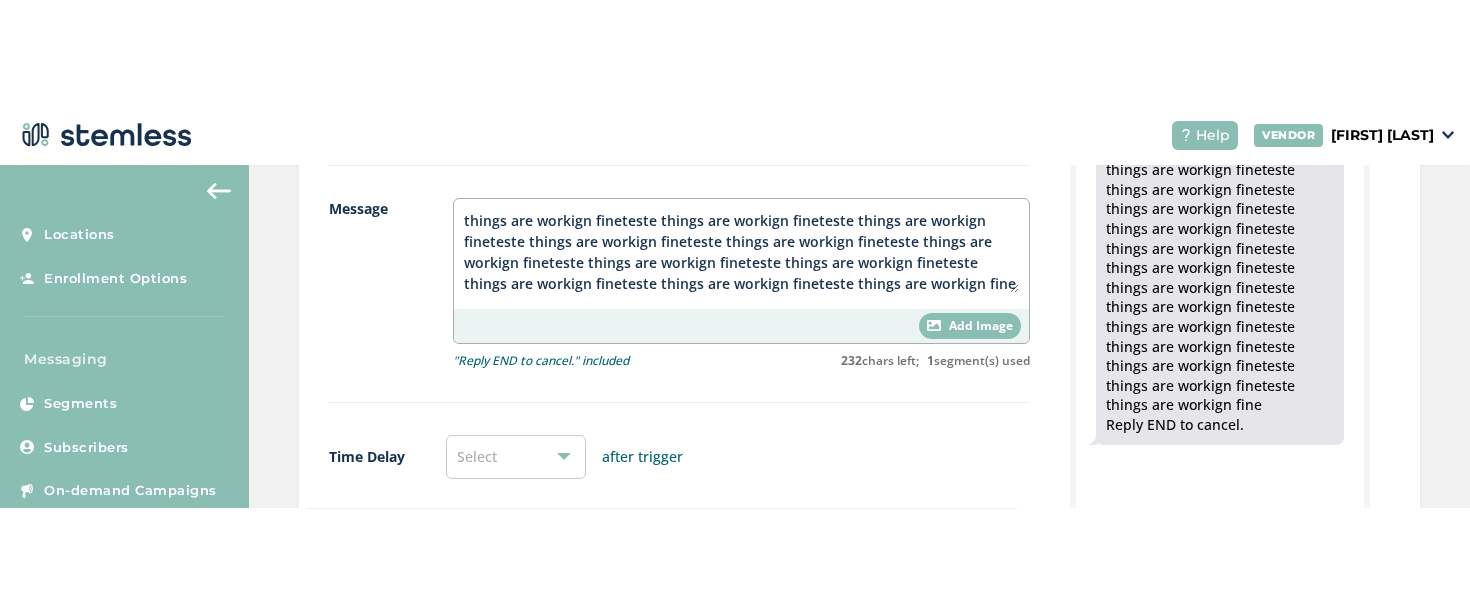 scroll, scrollTop: 62, scrollLeft: 0, axis: vertical 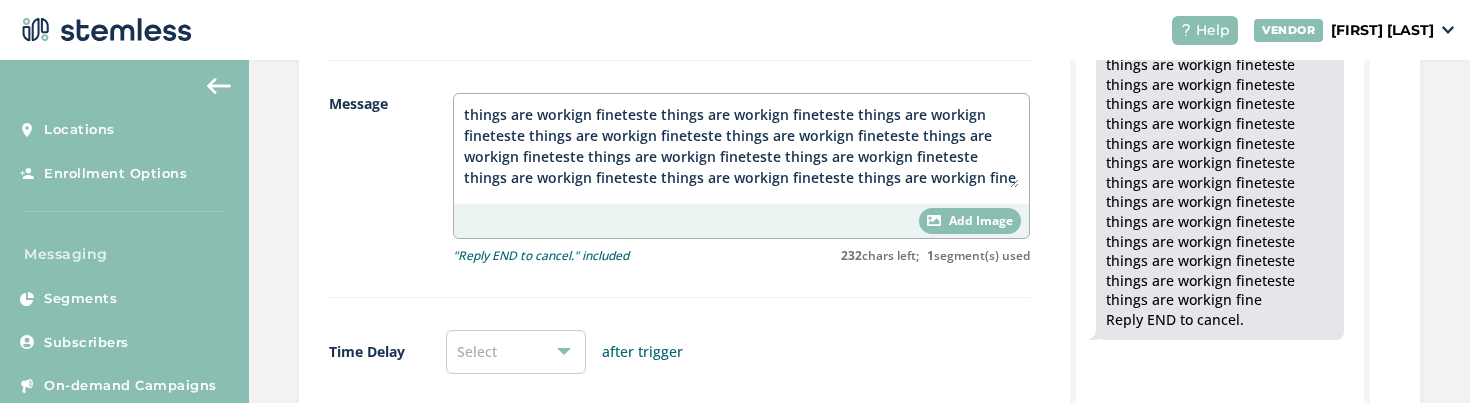 paste on "teste things are workign fine" 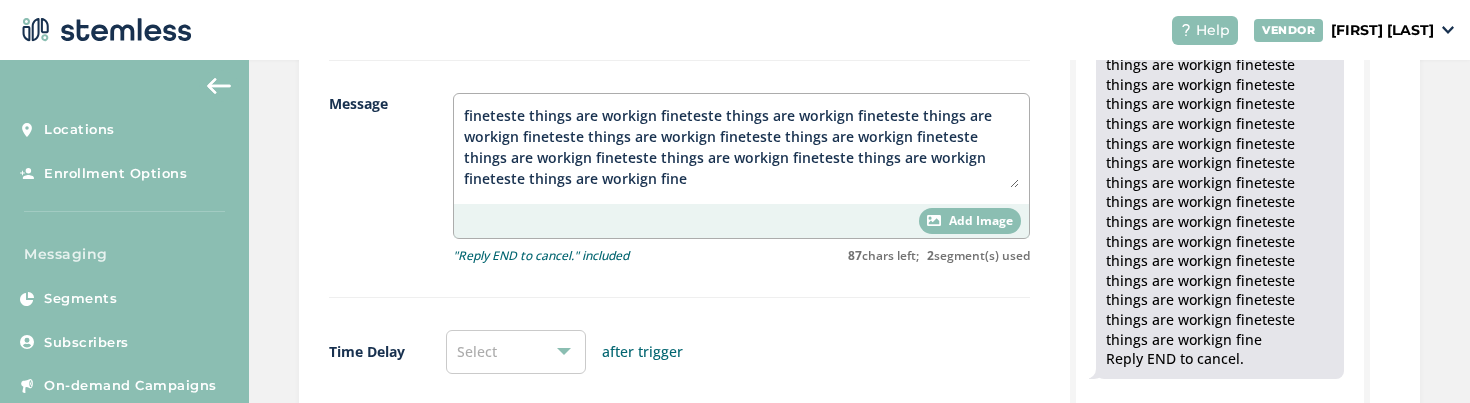 paste on "teste things are workign fine" 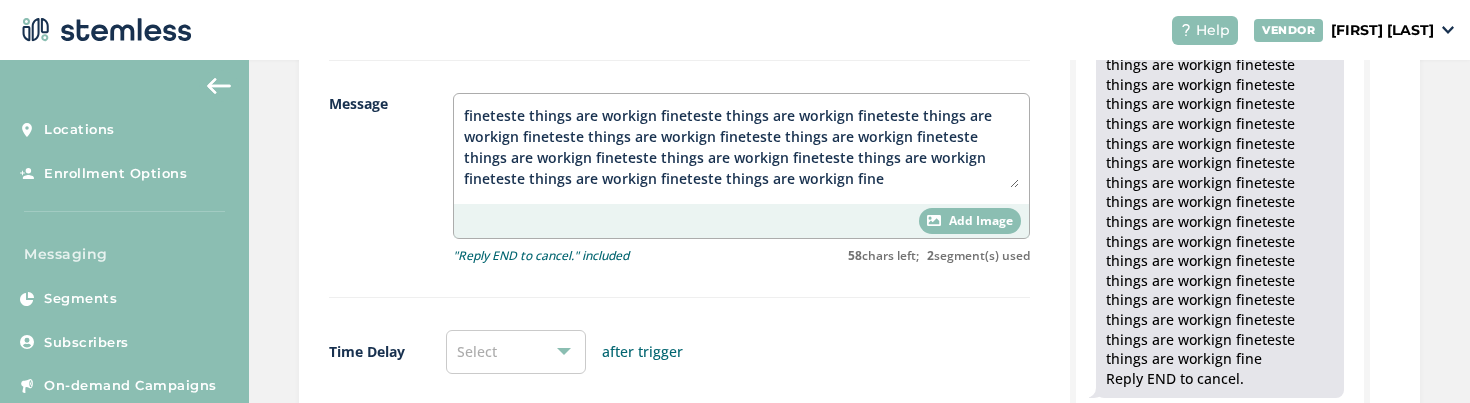 type on "teste things are workign fineteste things are workign fineteste things are workign fineteste things are workign fineteste things are workign fineteste things are workign fineteste things are workign fineteste things are workign fineteste things are workign fineteste things are workign fineteste things are workign fineteste things are workign fineteste things are workign fineteste things are workign fineteste things are workign fineteste things are workign fineteste things are workign fineteste things are workign fine" 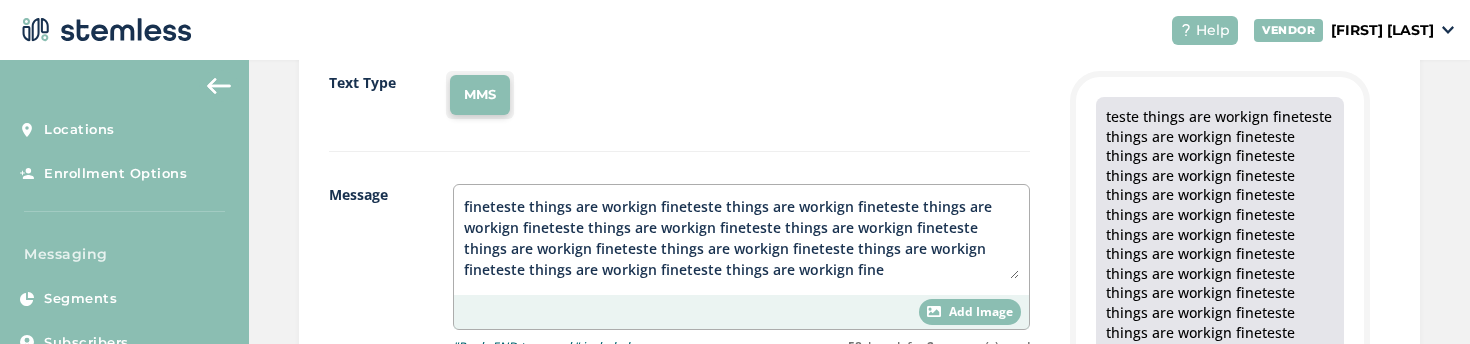 scroll, scrollTop: 258, scrollLeft: 0, axis: vertical 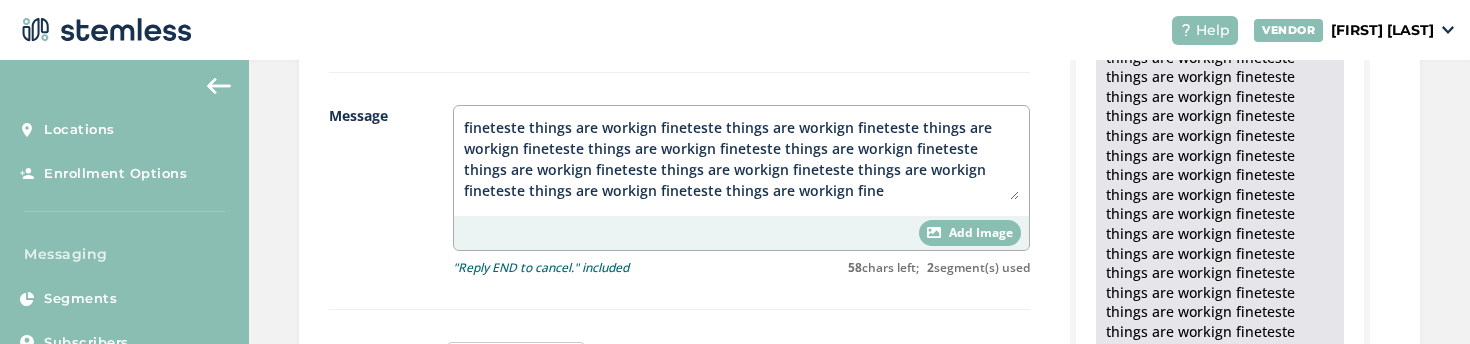 click on "Message  teste things are workign fineteste things are workign fineteste things are workign fineteste things are workign fineteste things are workign fineteste things are workign fineteste things are workign fineteste things are workign fineteste things are workign fineteste things are workign fineteste things are workign fineteste things are workign fineteste things are workign fineteste things are workign fineteste things are workign fineteste things are workign fineteste things are workign fineteste things are workign fine   Add Image  "Reply END to cancel." included  58  chars left;  2  segment(s) used" at bounding box center (679, 207) 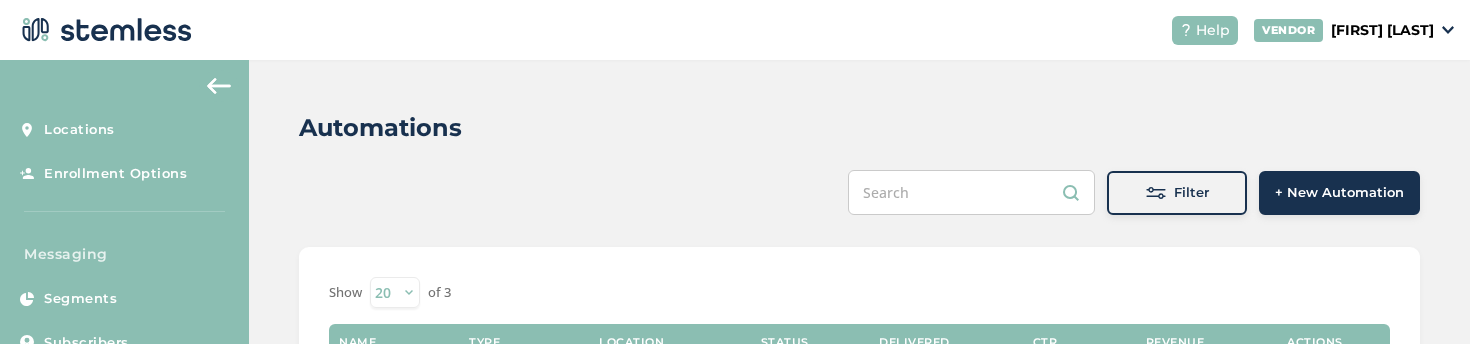 scroll, scrollTop: 0, scrollLeft: 0, axis: both 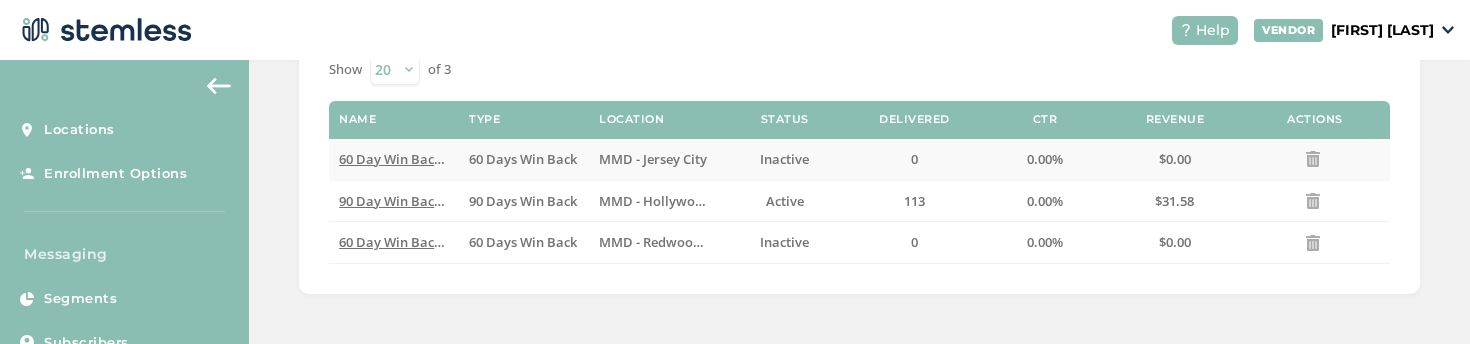 click on "60 Day Win Back Jersey City" at bounding box center (394, 159) 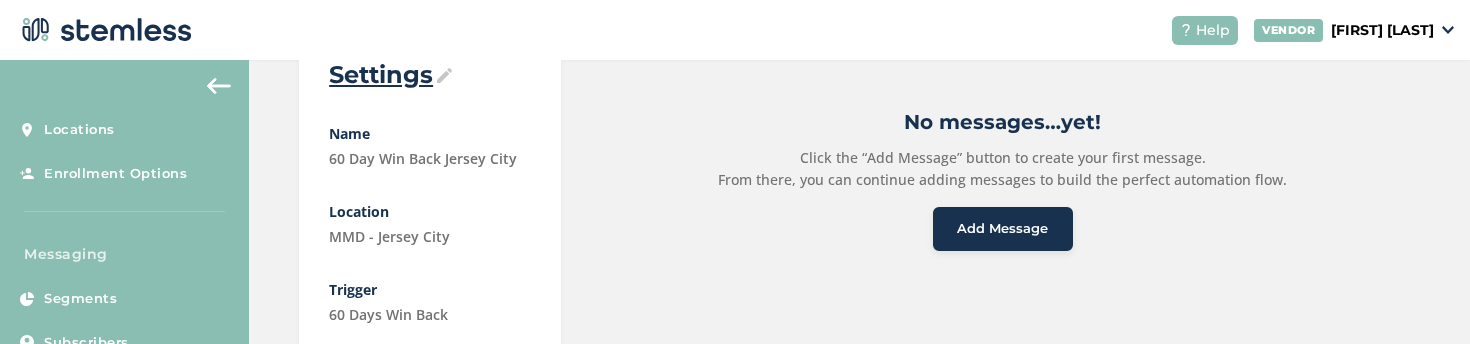 click on "Add Message" at bounding box center [1003, 229] 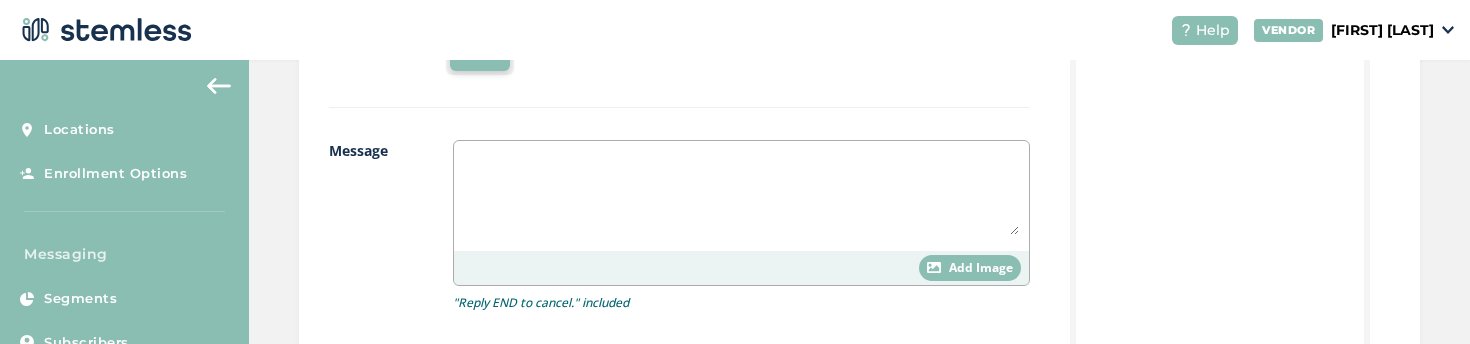 click at bounding box center (741, 193) 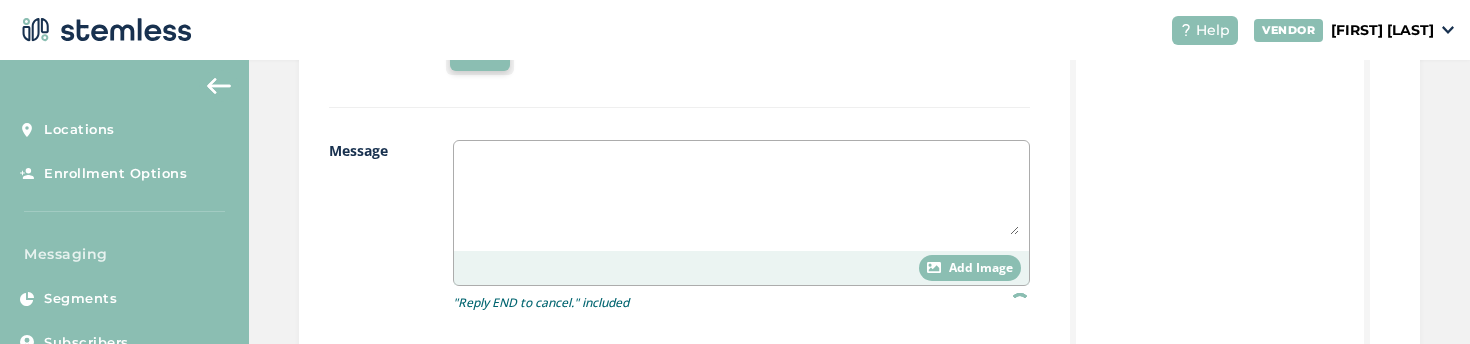 paste on "450" 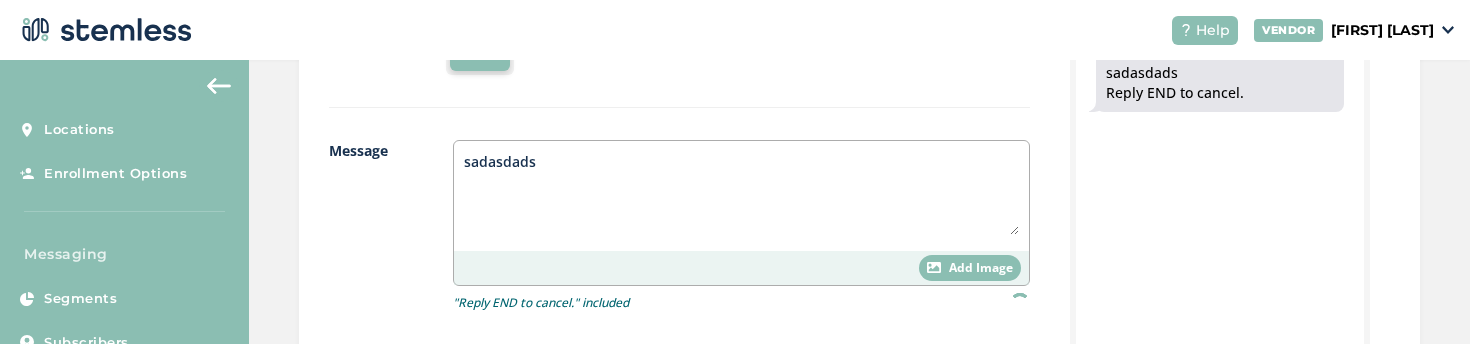 paste on "sadasdads" 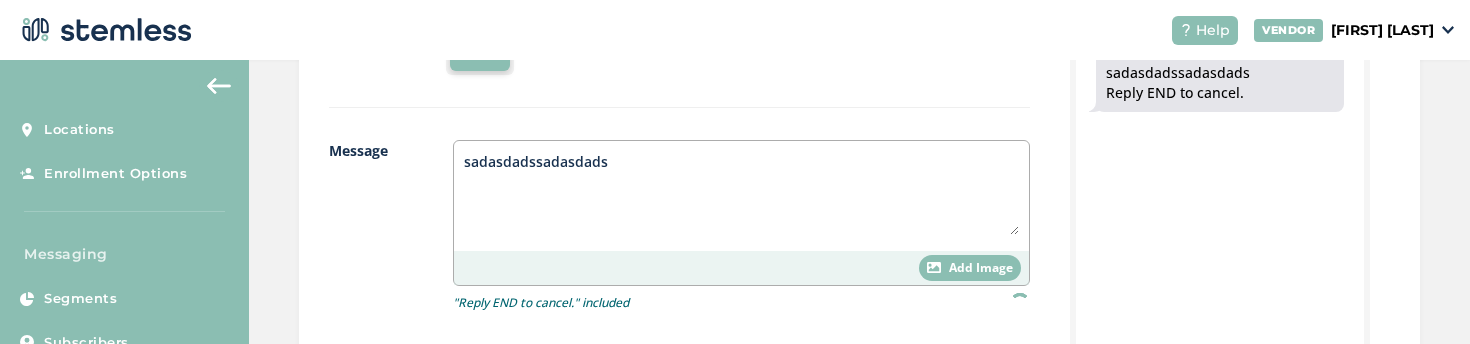 paste on "sadasdads" 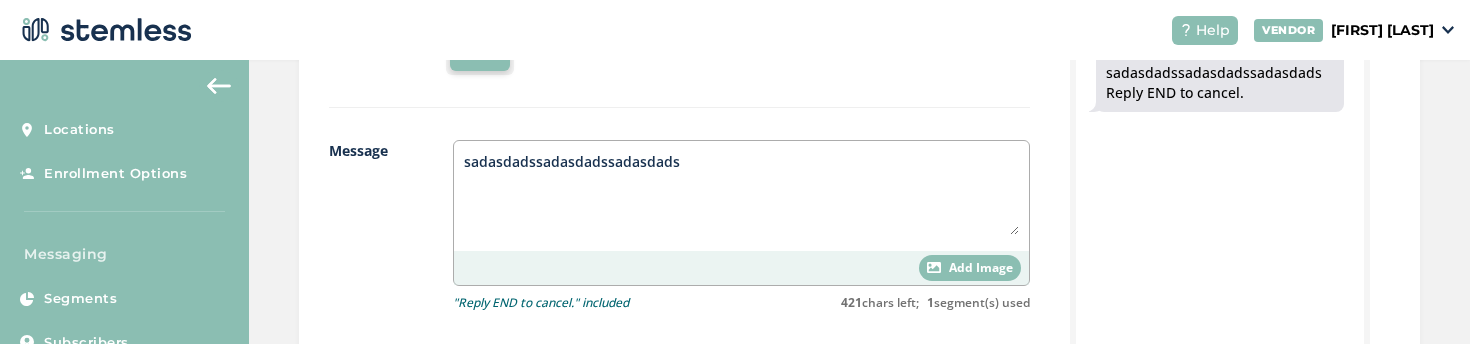 paste on "sadasdadssadasdadssadasdads" 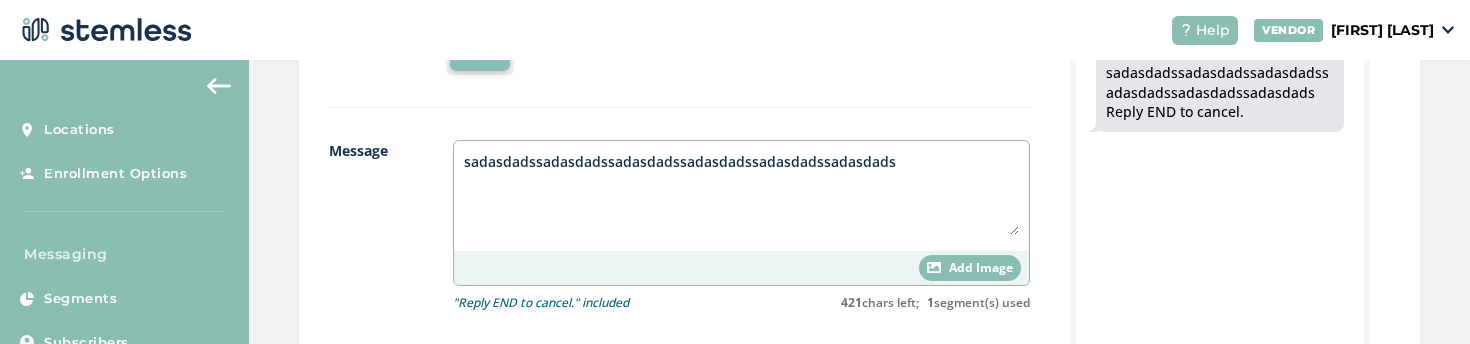 paste on "sadasdadssadasdadssadasdads" 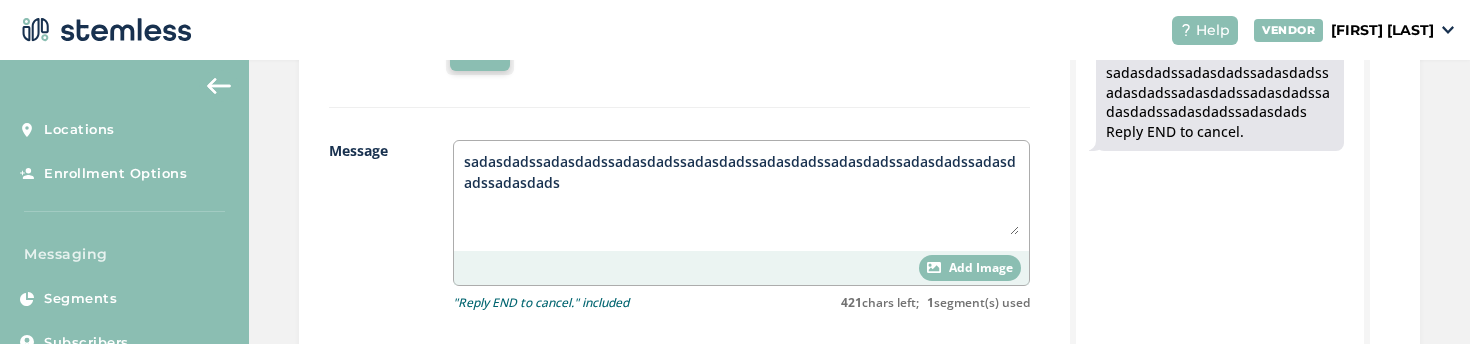 paste on "sadasdadssadasdadssadasdads" 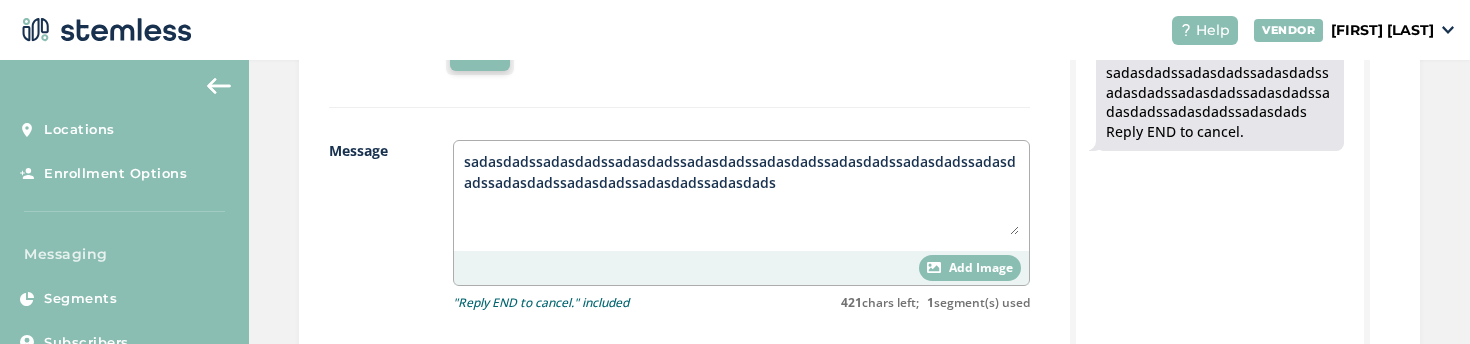 paste on "sadasdadssadasdadssadasdads" 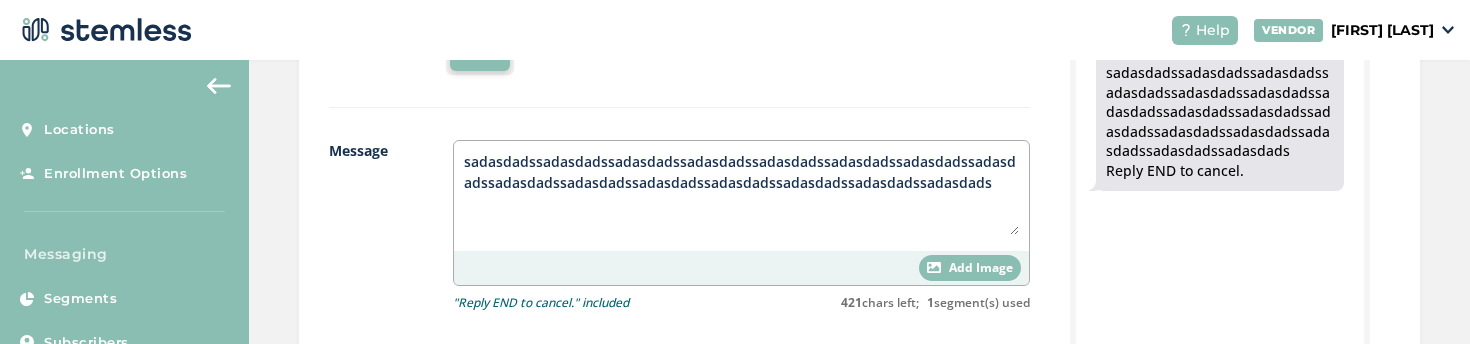 paste on "sadasdadssadasdadssadasdads" 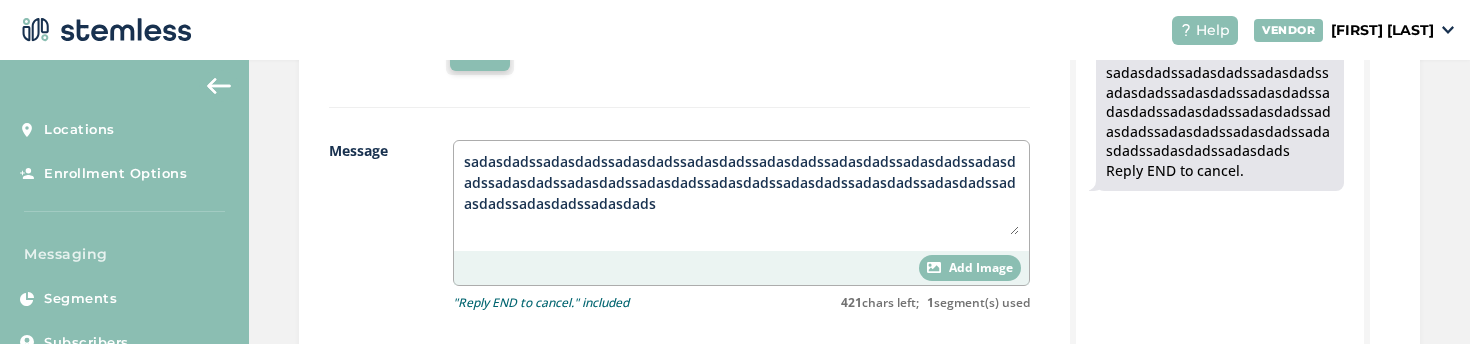 paste on "sadasdadssadasdadssadasdads" 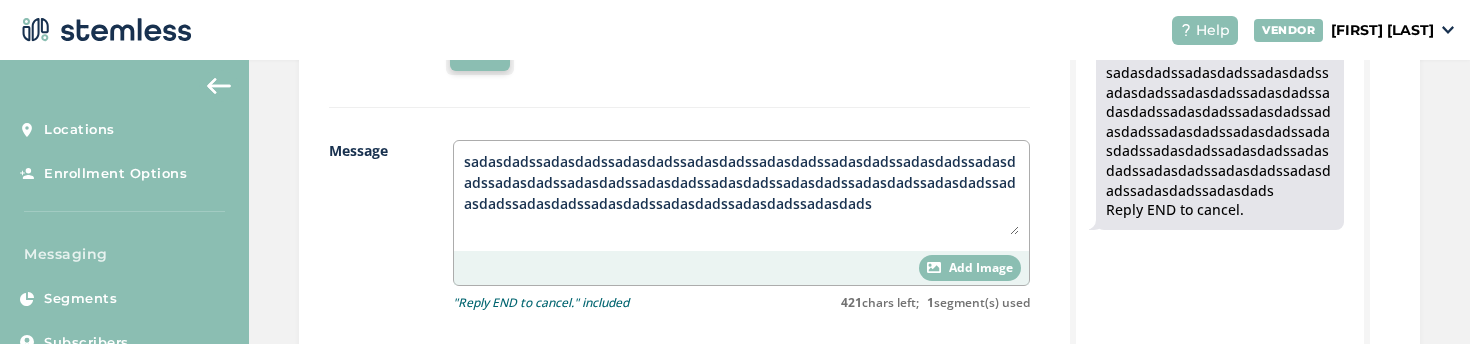 paste on "sadasdadssadasdadssadasdads" 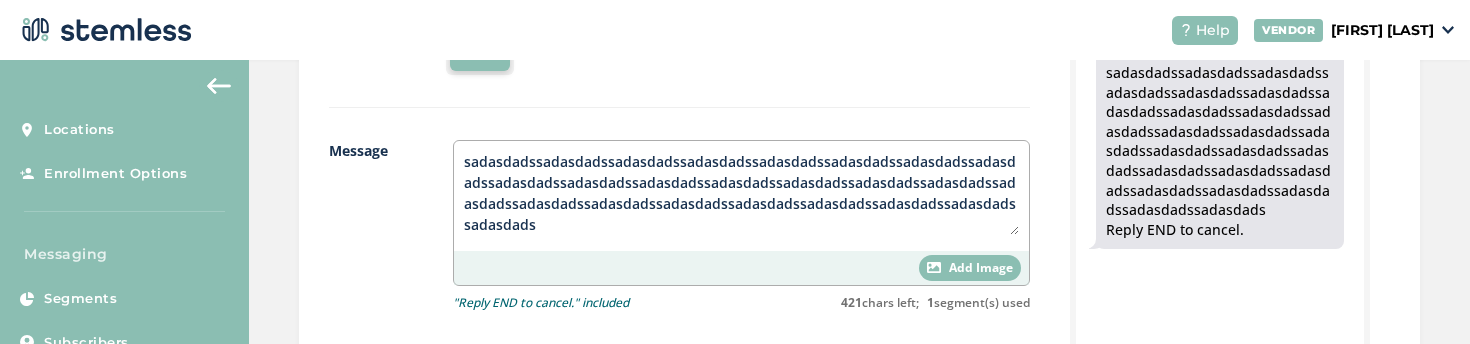 paste on "sadasdadssadasdadssadasdads" 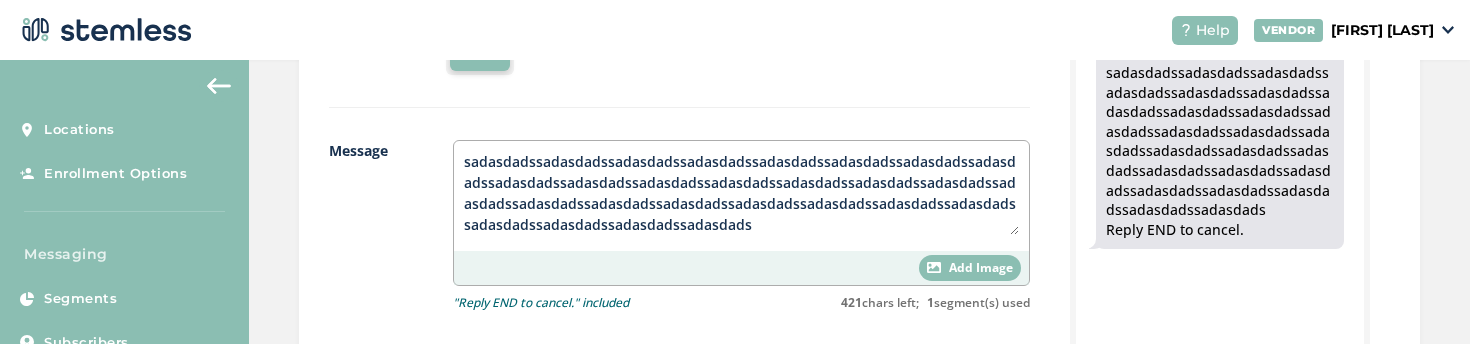 paste on "sadasdadssadasdadssadasdads" 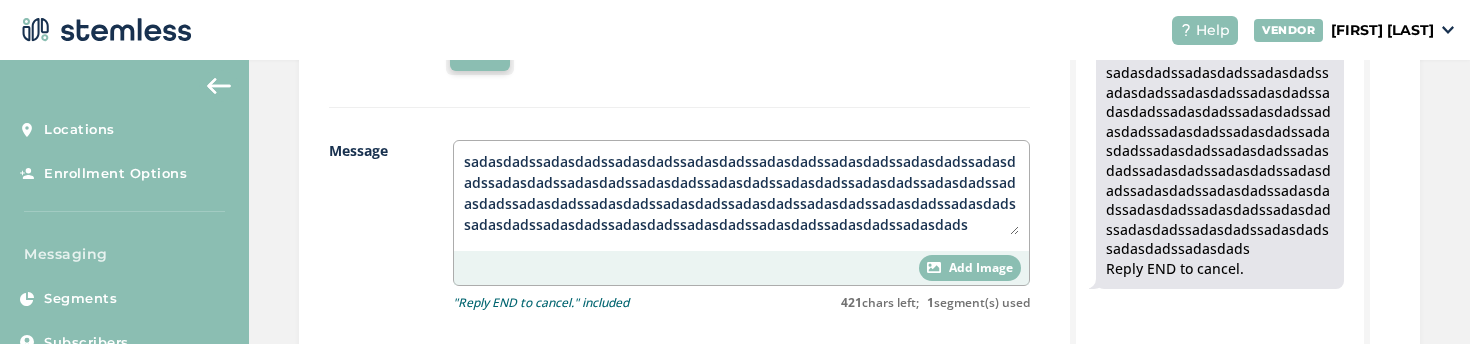 paste on "sadasdadssadasdadssadasdads" 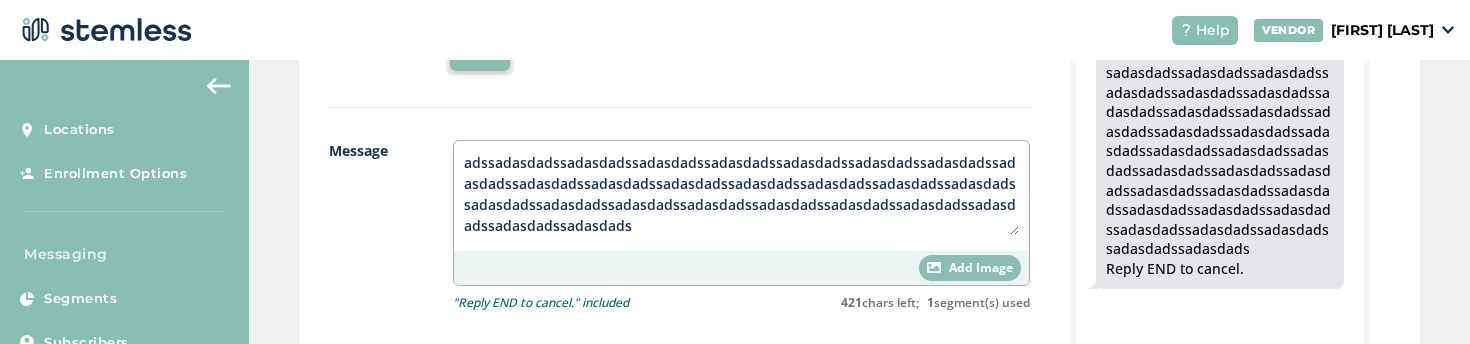 paste on "sadasdadssadasdadssadasdads" 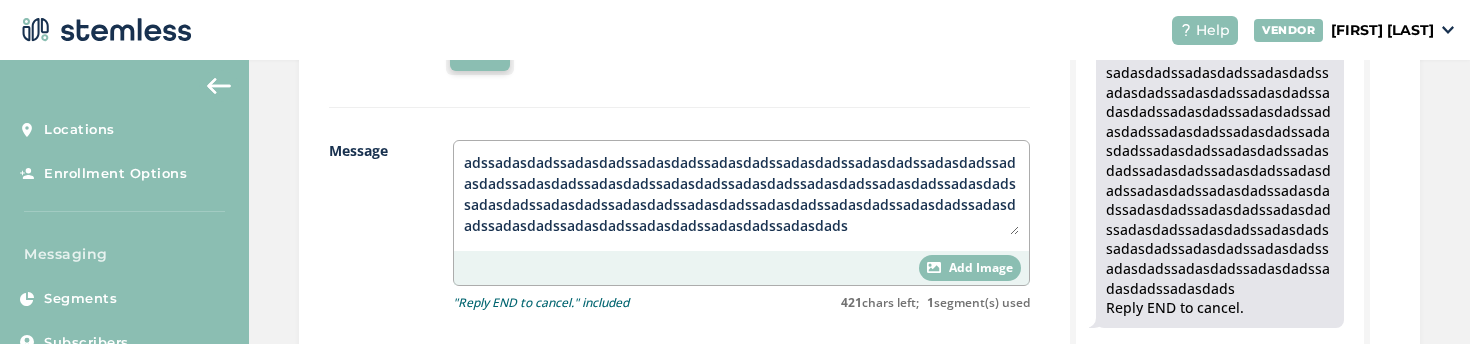 paste on "sadasdadssadasdadssadasdads" 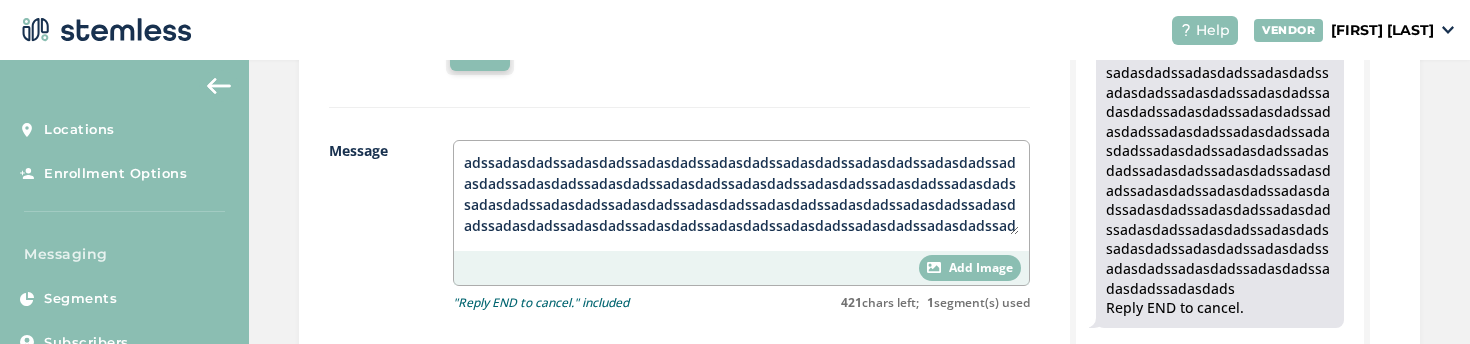 scroll, scrollTop: 41, scrollLeft: 0, axis: vertical 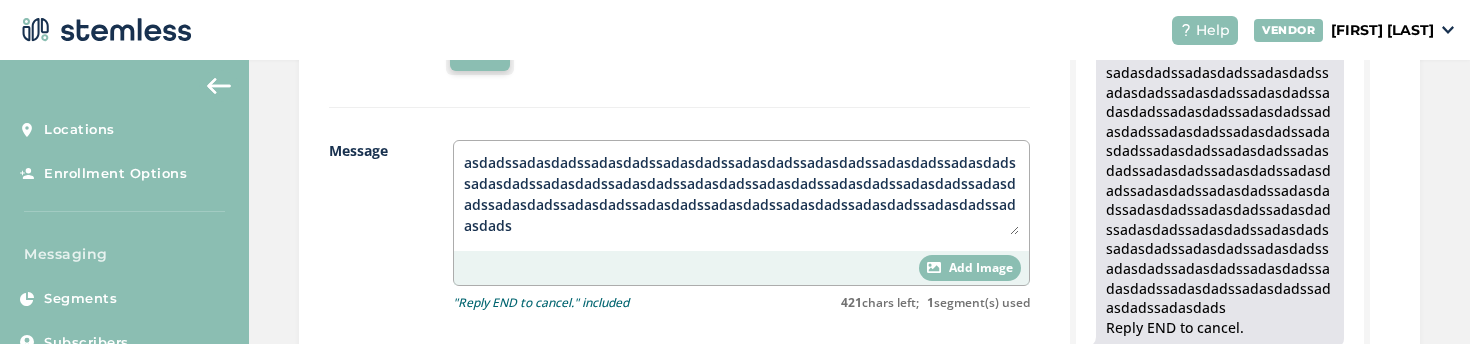 paste on "sadasdadssadasdadssadasdads" 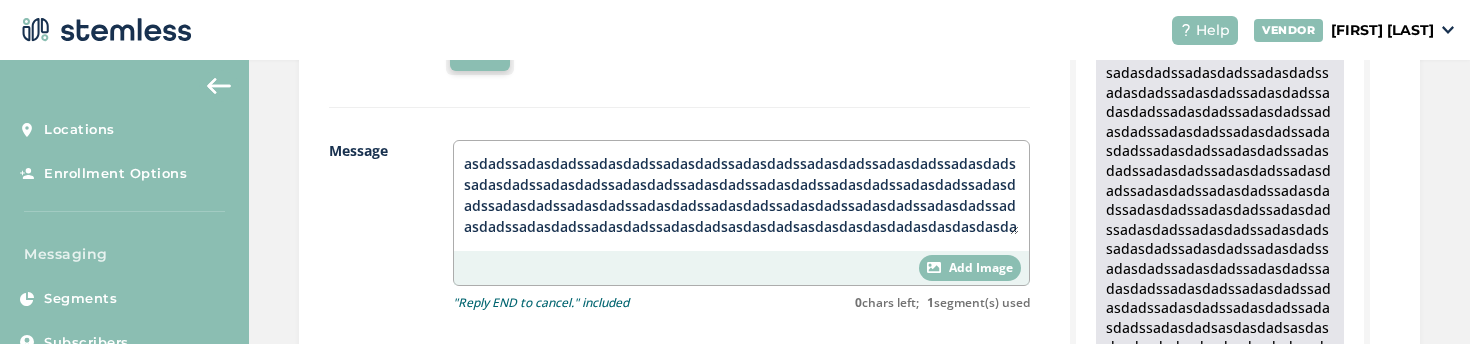 scroll, scrollTop: 63, scrollLeft: 0, axis: vertical 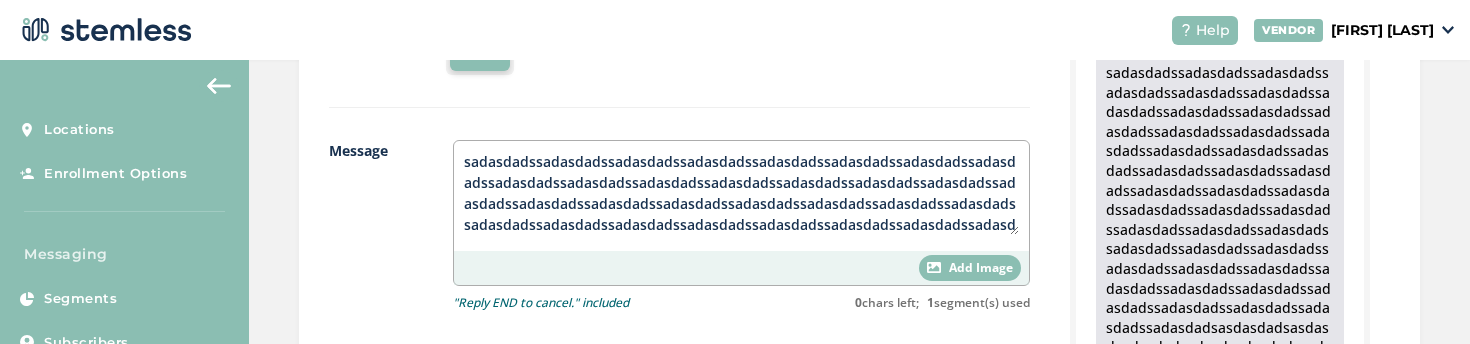 drag, startPoint x: 684, startPoint y: 223, endPoint x: 333, endPoint y: 134, distance: 362.10773 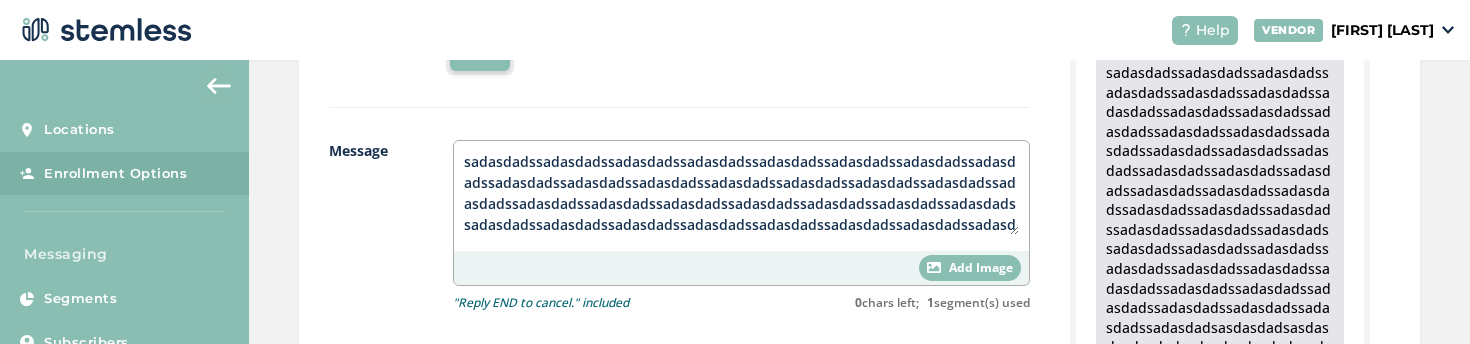 scroll, scrollTop: 152, scrollLeft: 0, axis: vertical 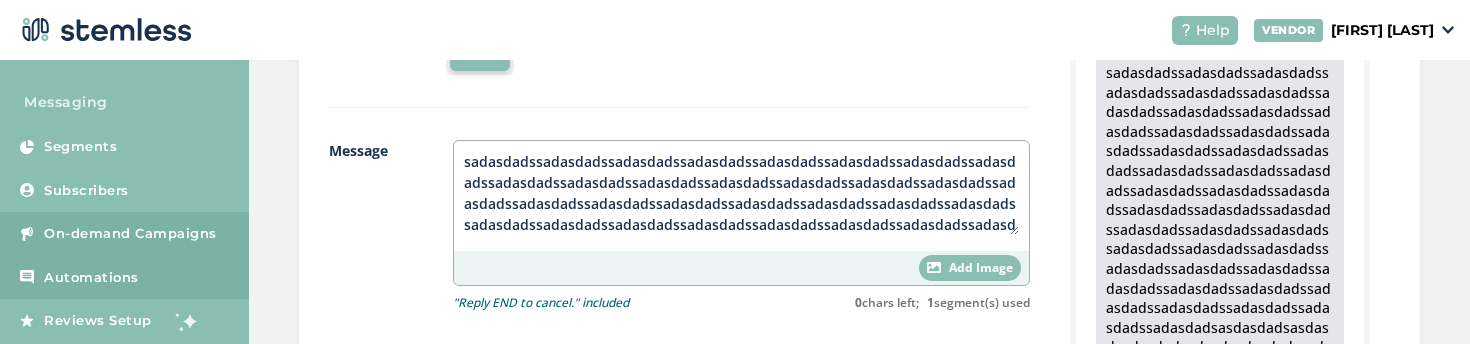 click on "On-demand Campaigns" at bounding box center [130, 234] 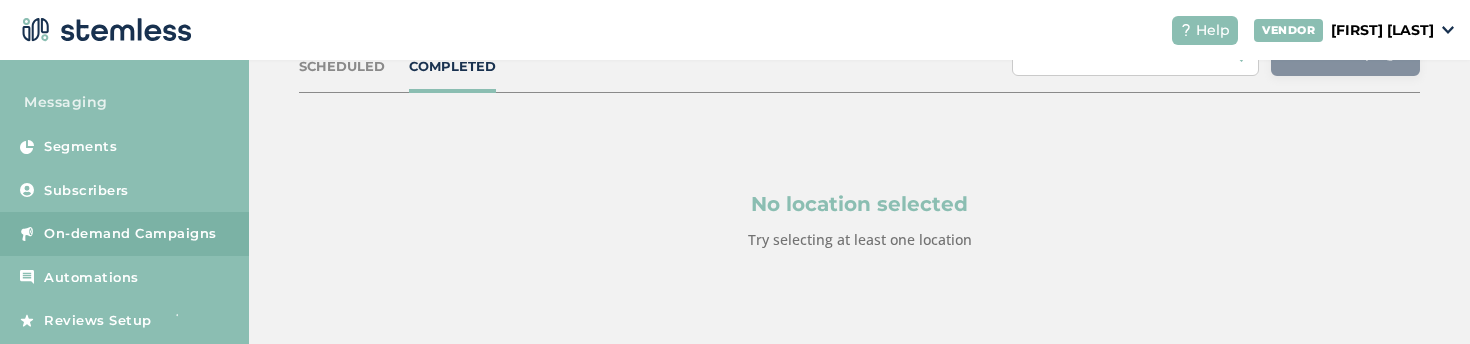 scroll, scrollTop: 103, scrollLeft: 0, axis: vertical 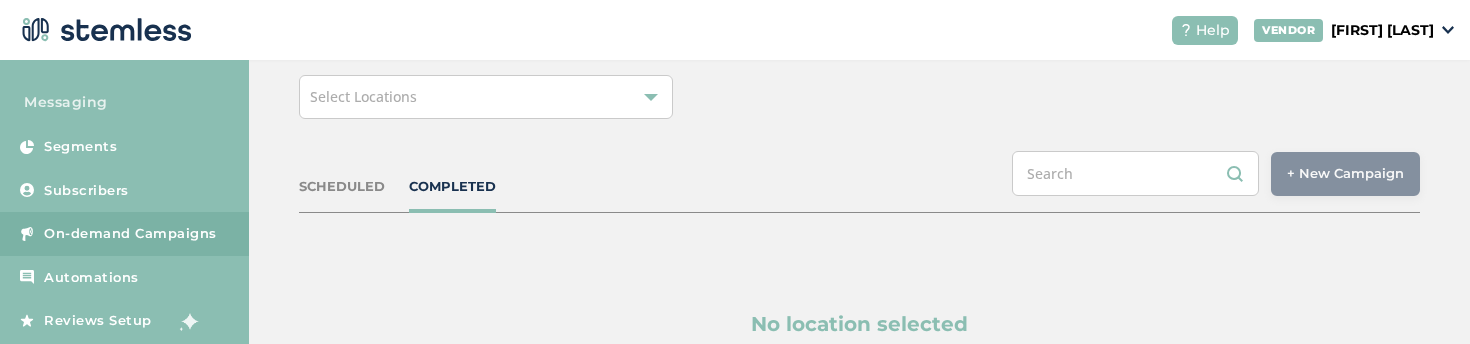 click on "Select Locations" at bounding box center [486, 97] 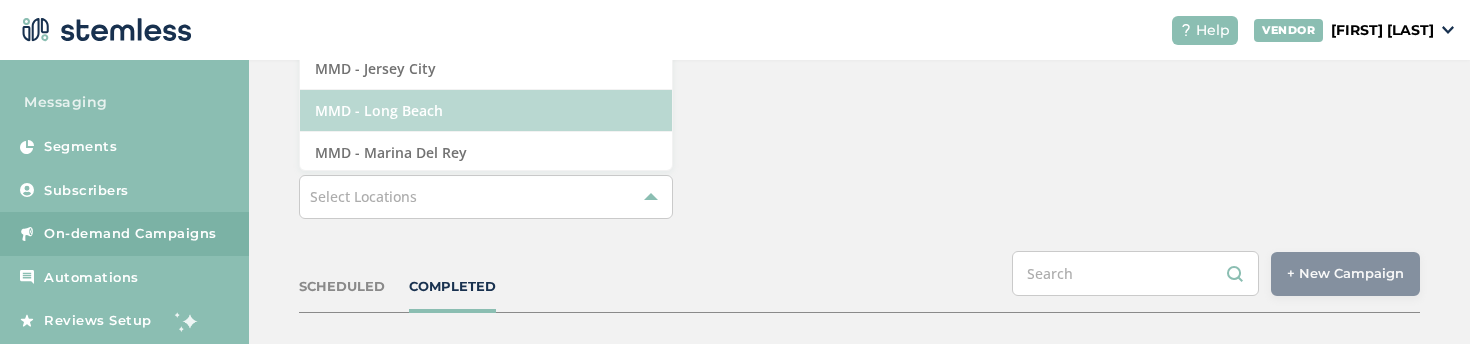 scroll, scrollTop: 0, scrollLeft: 0, axis: both 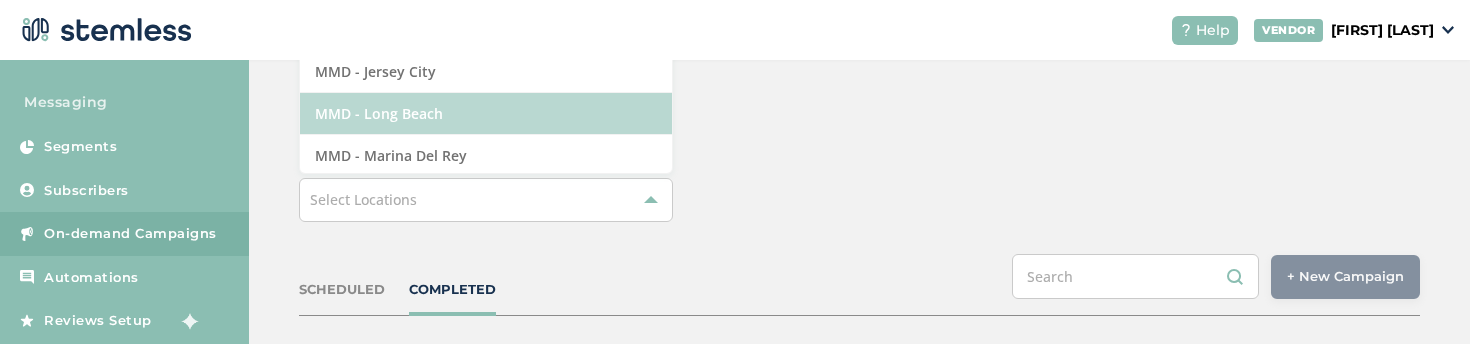 click on "MMD - Long Beach" at bounding box center [486, 114] 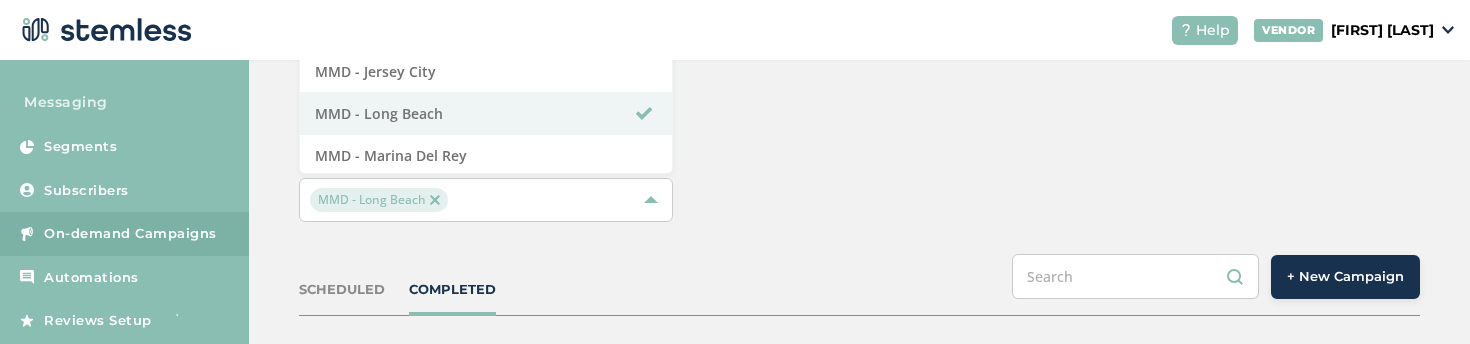 click on "MMD - Long Beach   Select All   MMD - Hollywood   MMD - Jersey City   MMD - Long Beach   MMD - Marina Del Rey   MMD - North Hollywood   MMD - Redwood City" at bounding box center [859, 200] 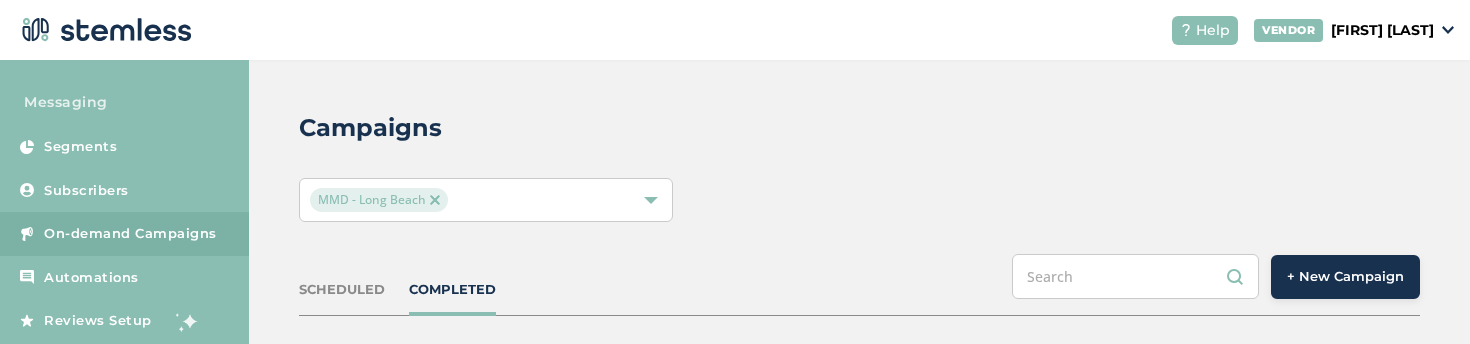 scroll, scrollTop: 110, scrollLeft: 0, axis: vertical 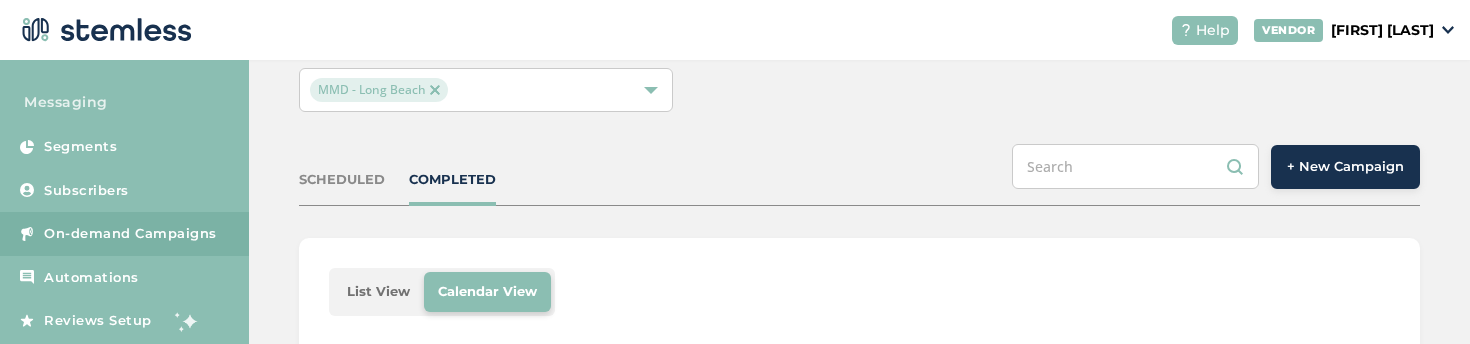 click on "+ New Campaign" at bounding box center (1345, 167) 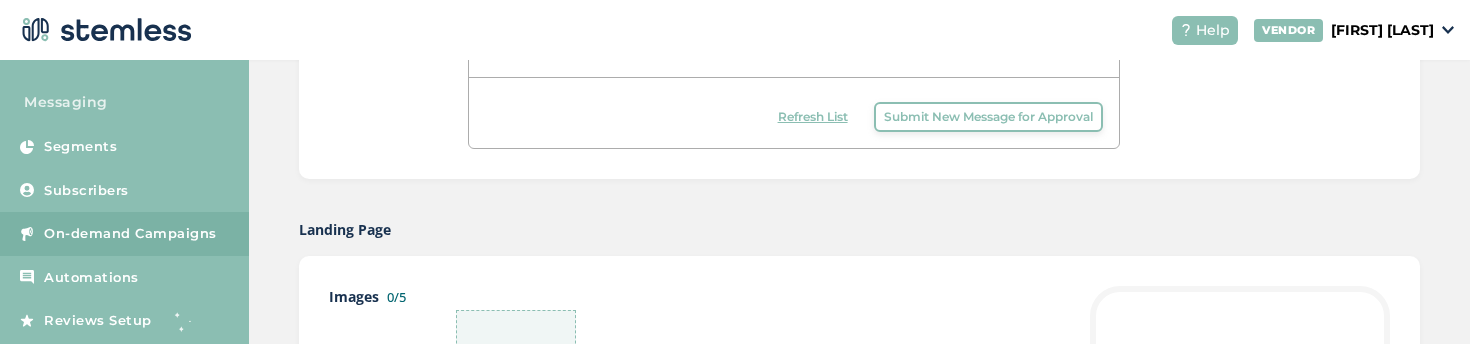 scroll, scrollTop: 818, scrollLeft: 0, axis: vertical 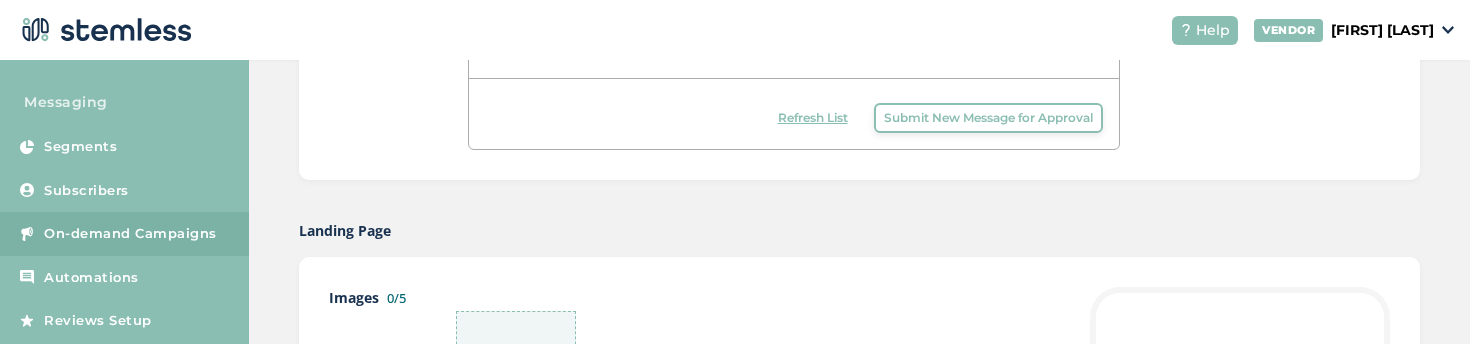 click on "Submit New Message for Approval" at bounding box center (988, 118) 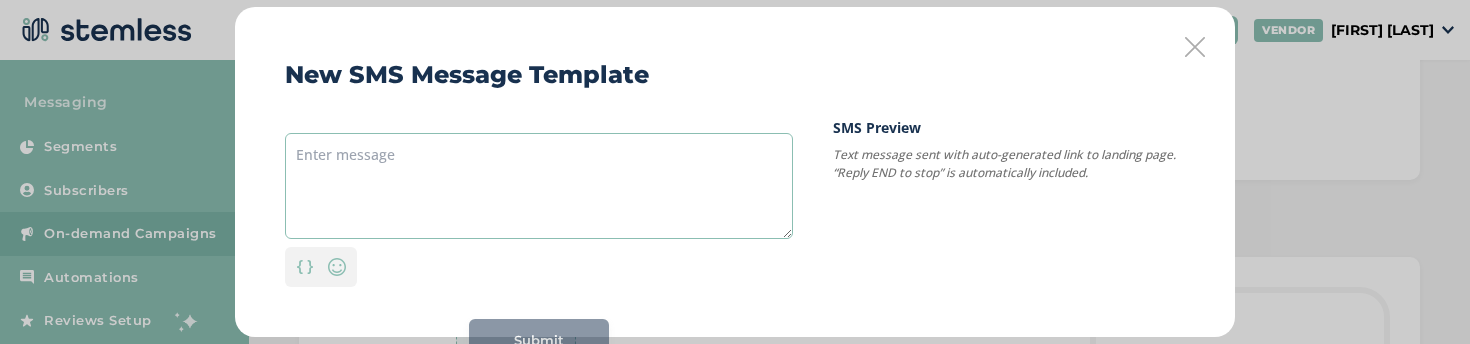 click at bounding box center (539, 186) 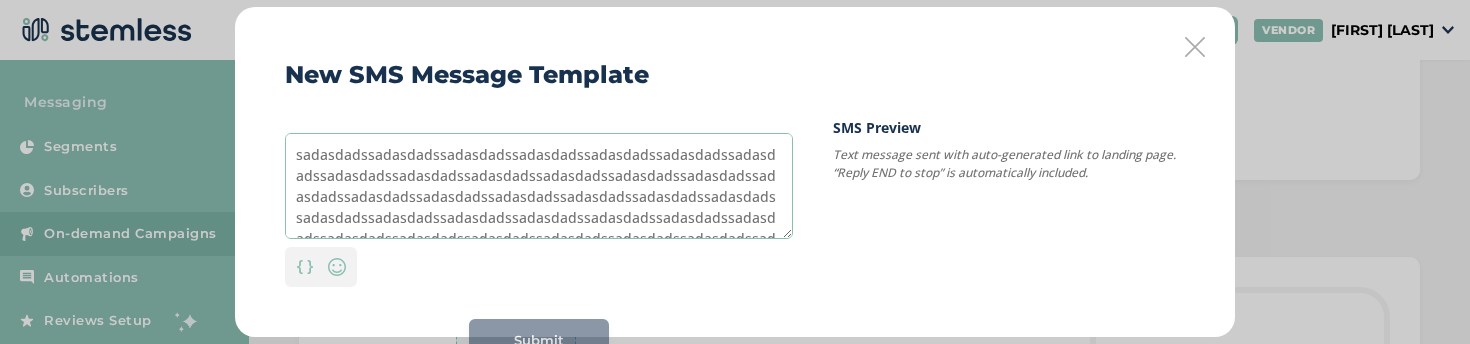scroll, scrollTop: 73, scrollLeft: 0, axis: vertical 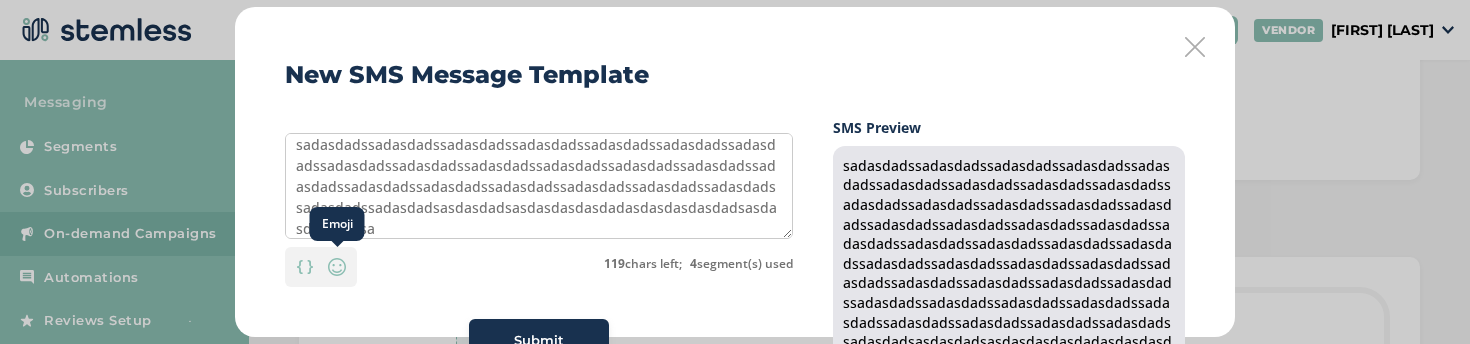 click at bounding box center [337, 267] 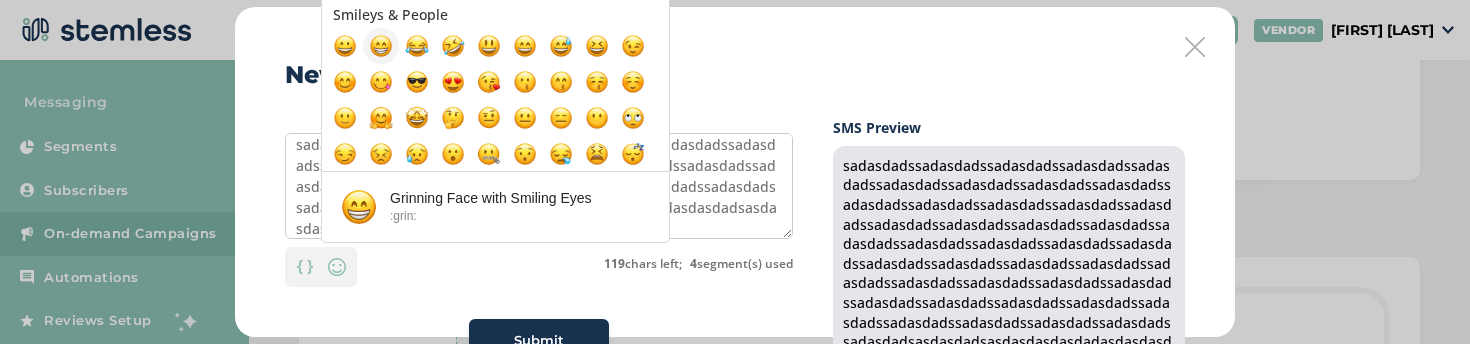 click at bounding box center (381, 46) 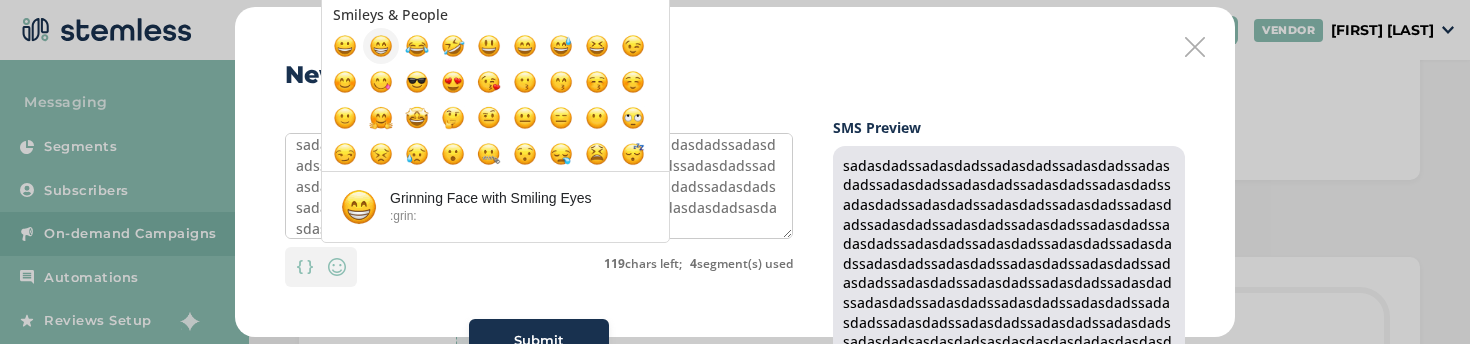 type on "sadasdadssadasdadssadasdadssadasdadssadasdadssadasdadssadasdadssadasdadssadasdadssadasdadssadasdadssadasdadssadasdadssadasdadssadasdadssadasdadssadasdadssadasdadssadasdadssadasdadssadasdadssadasdadssadasdadssadasdadssadasdadssadasdadssadasdadssadasdadssadasdadssadasdadssadasdadssadasdadssadasdadssadasdadssadasdadssadasdadssadasdadssadasdadssadasdadssadasdadssadasdadssadasdadsasdasdadsasdasdasdasdadasdasdasdasdadsasdasdasdasdsa😁" 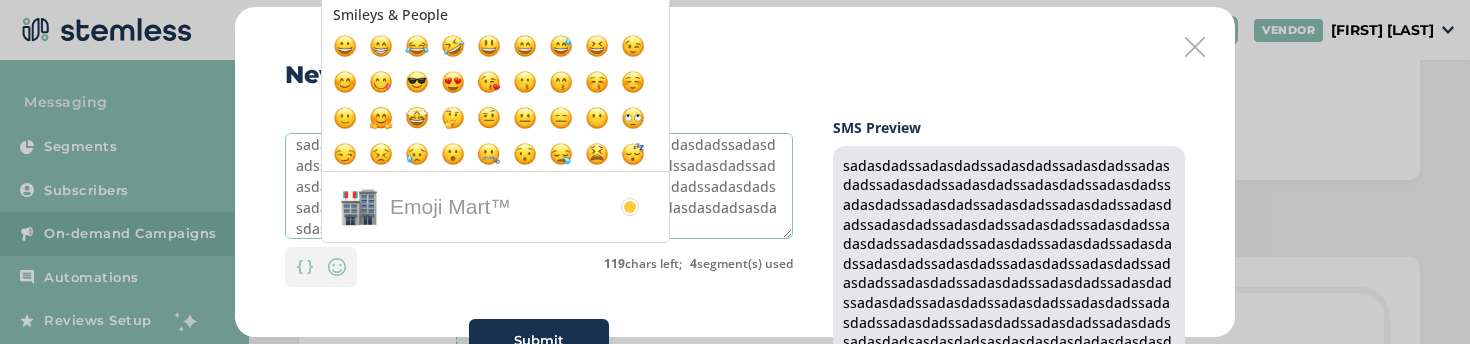 click on "sadasdadssadasdadssadasdadssadasdadssadasdadssadasdadssadasdadssadasdadssadasdadssadasdadssadasdadssadasdadssadasdadssadasdadssadasdadssadasdadssadasdadssadasdadssadasdadssadasdadssadasdadssadasdadssadasdadssadasdadssadasdadssadasdadssadasdadssadasdadssadasdadssadasdadssadasdadssadasdadssadasdadssadasdadssadasdadssadasdadssadasdadssadasdadssadasdadssadasdadssadasdadssadasdadsasdasdadsasdasdasdasdadasdasdasdasdadsasdasdasdasdsa😁" at bounding box center (539, 186) 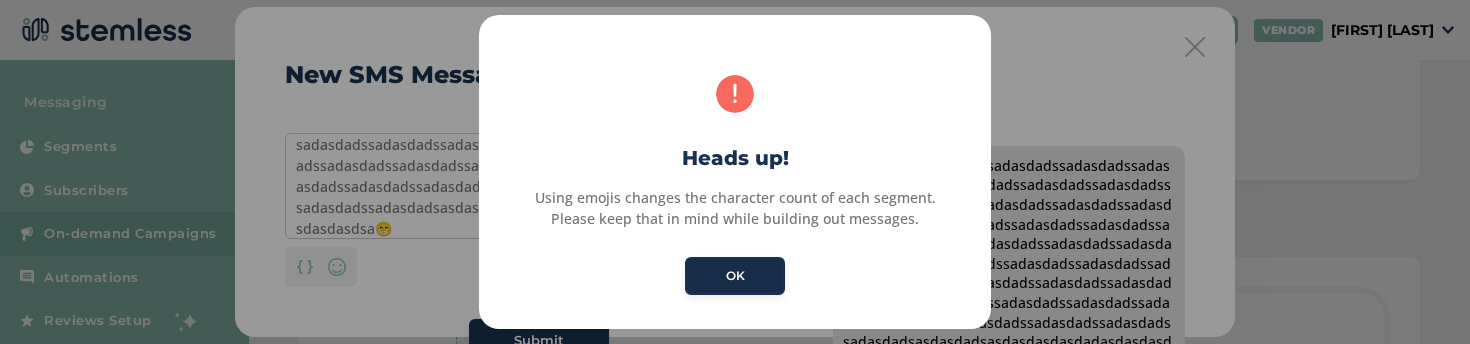 click on "OK" at bounding box center (735, 276) 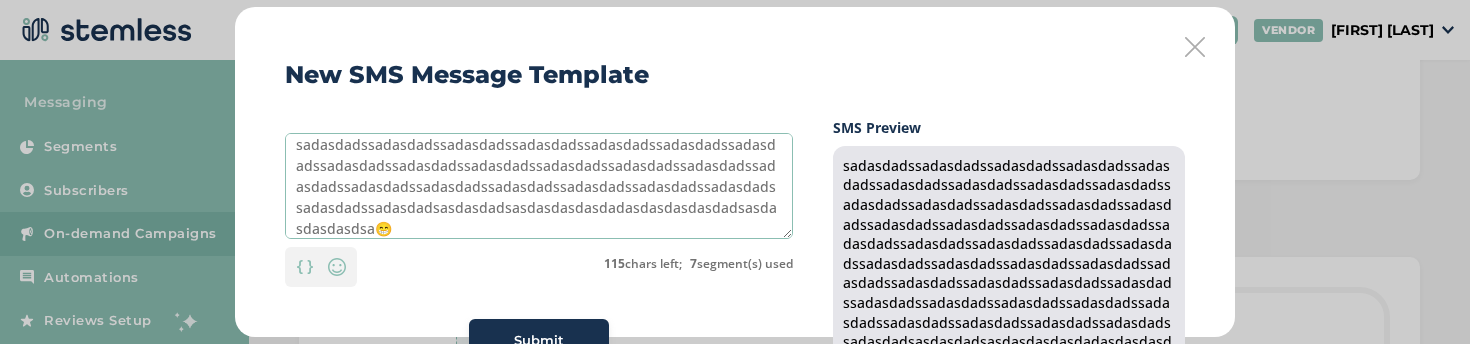 click on "sadasdadssadasdadssadasdadssadasdadssadasdadssadasdadssadasdadssadasdadssadasdadssadasdadssadasdadssadasdadssadasdadssadasdadssadasdadssadasdadssadasdadssadasdadssadasdadssadasdadssadasdadssadasdadssadasdadssadasdadssadasdadssadasdadssadasdadssadasdadssadasdadssadasdadssadasdadssadasdadssadasdadssadasdadssadasdadssadasdadssadasdadssadasdadssadasdadssadasdadssadasdadssadasdadsasdasdadsasdasdasdasdadasdasdasdasdadsasdasdasdasdsa😁" at bounding box center [539, 186] 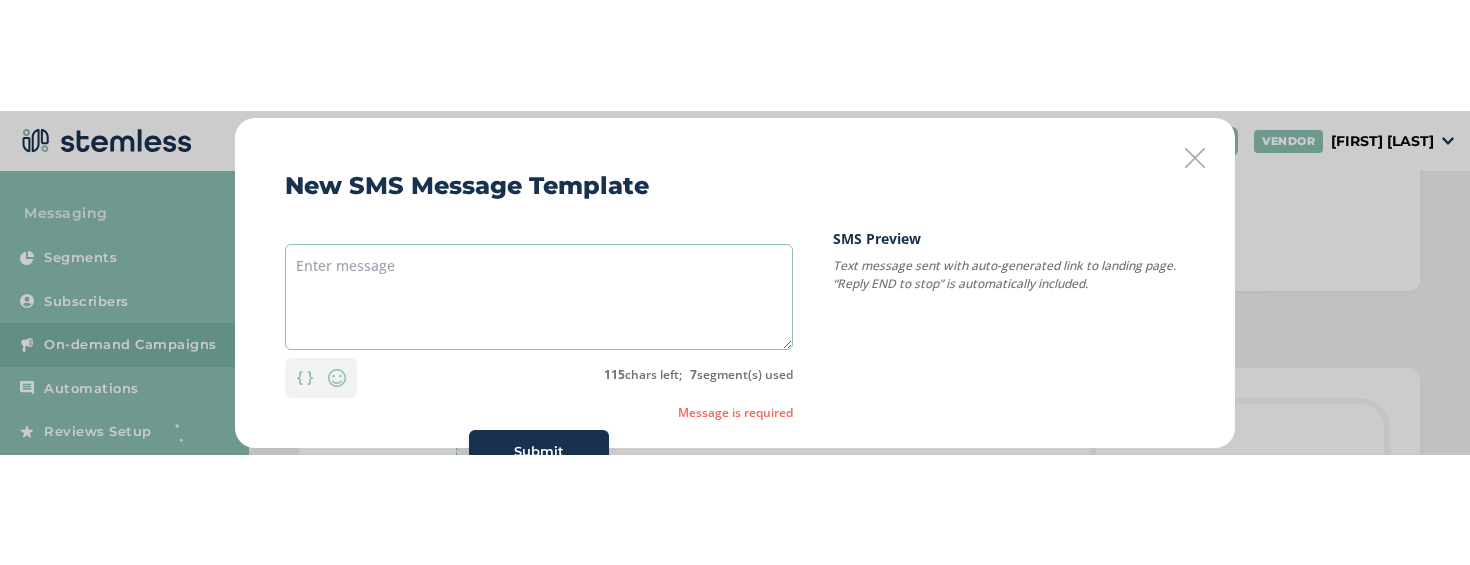 scroll, scrollTop: 0, scrollLeft: 0, axis: both 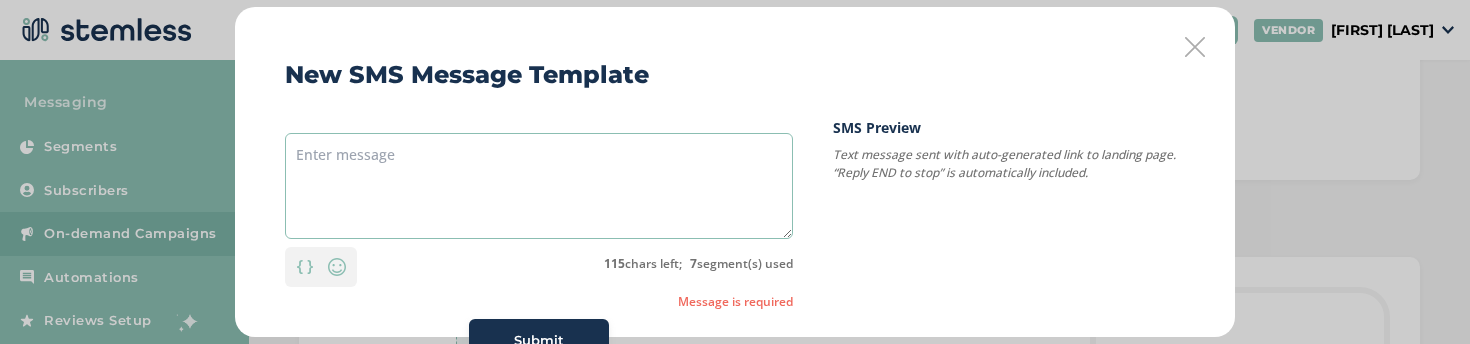 type 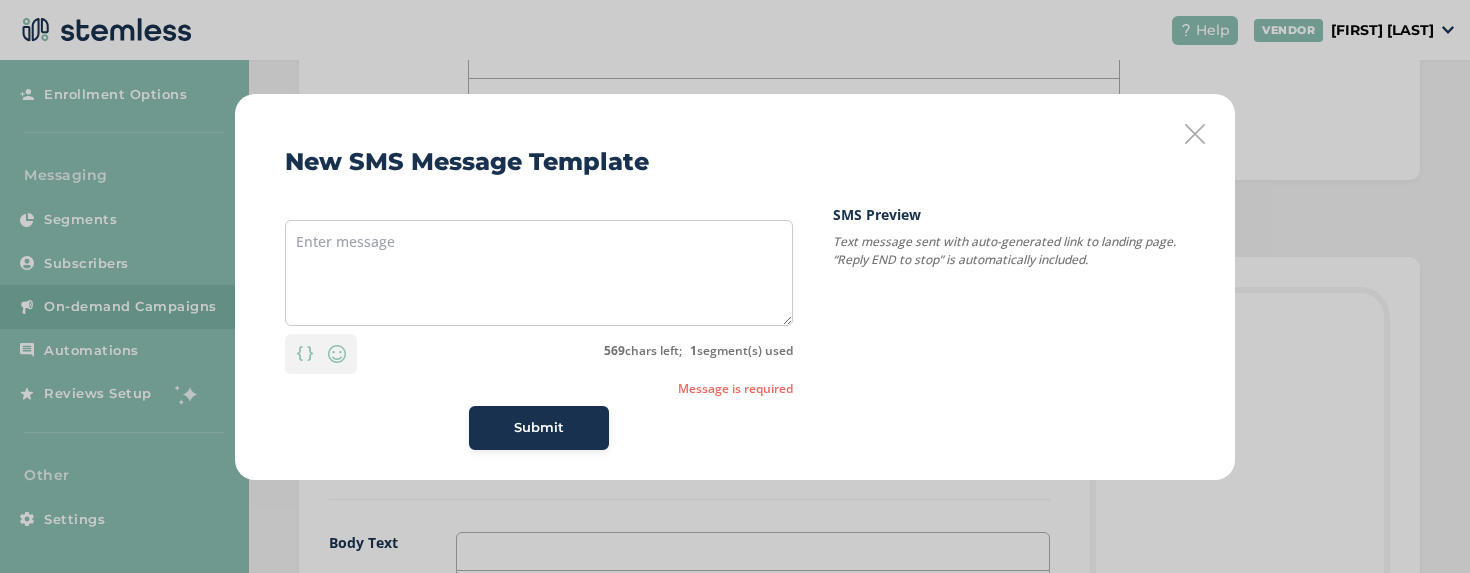 scroll, scrollTop: 79, scrollLeft: 0, axis: vertical 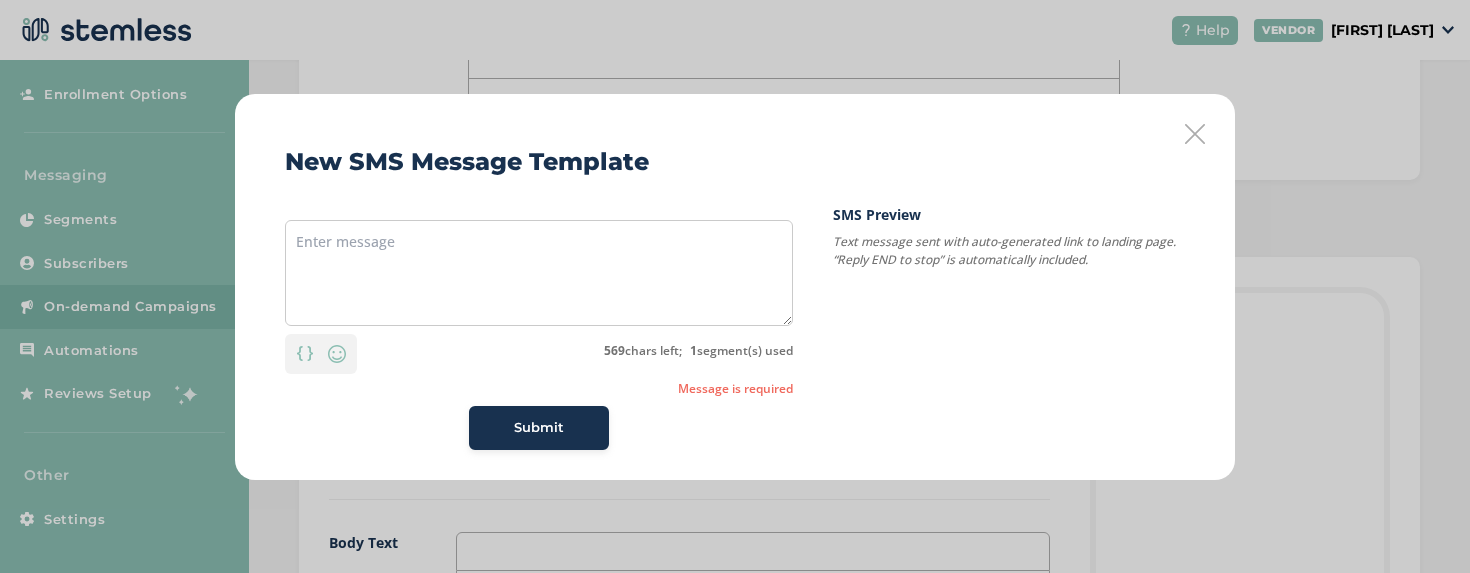 click on "Submit" at bounding box center [539, 428] 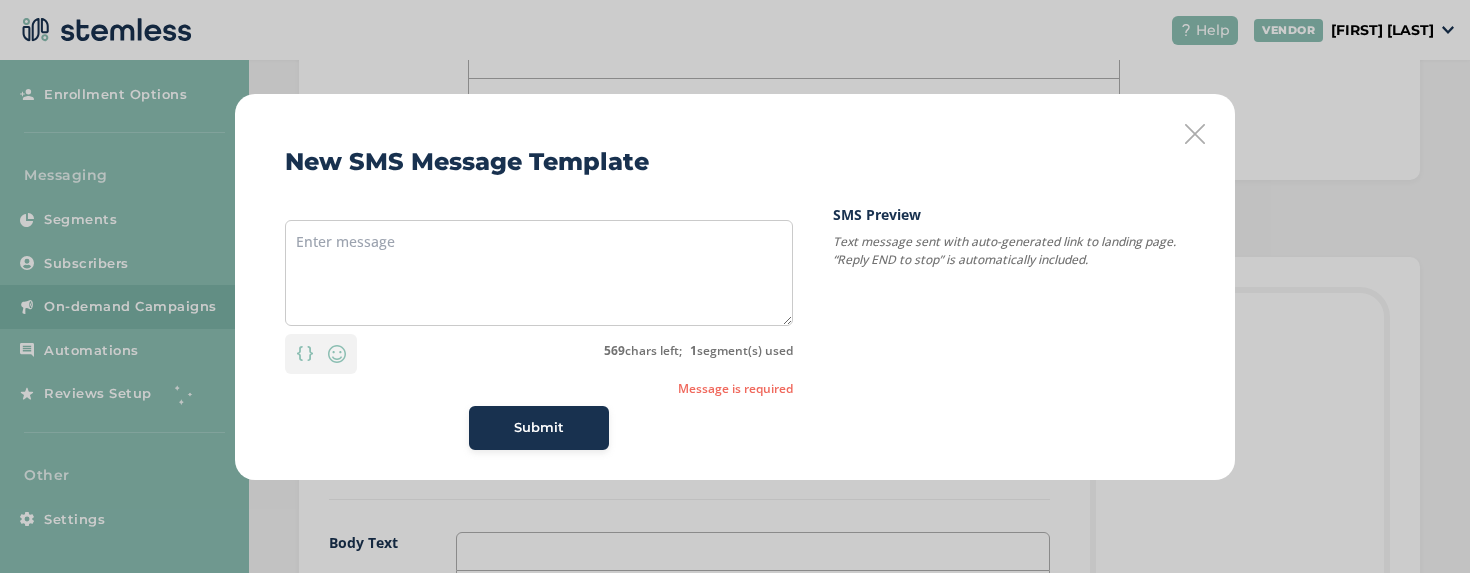 click on "Submit" at bounding box center [539, 428] 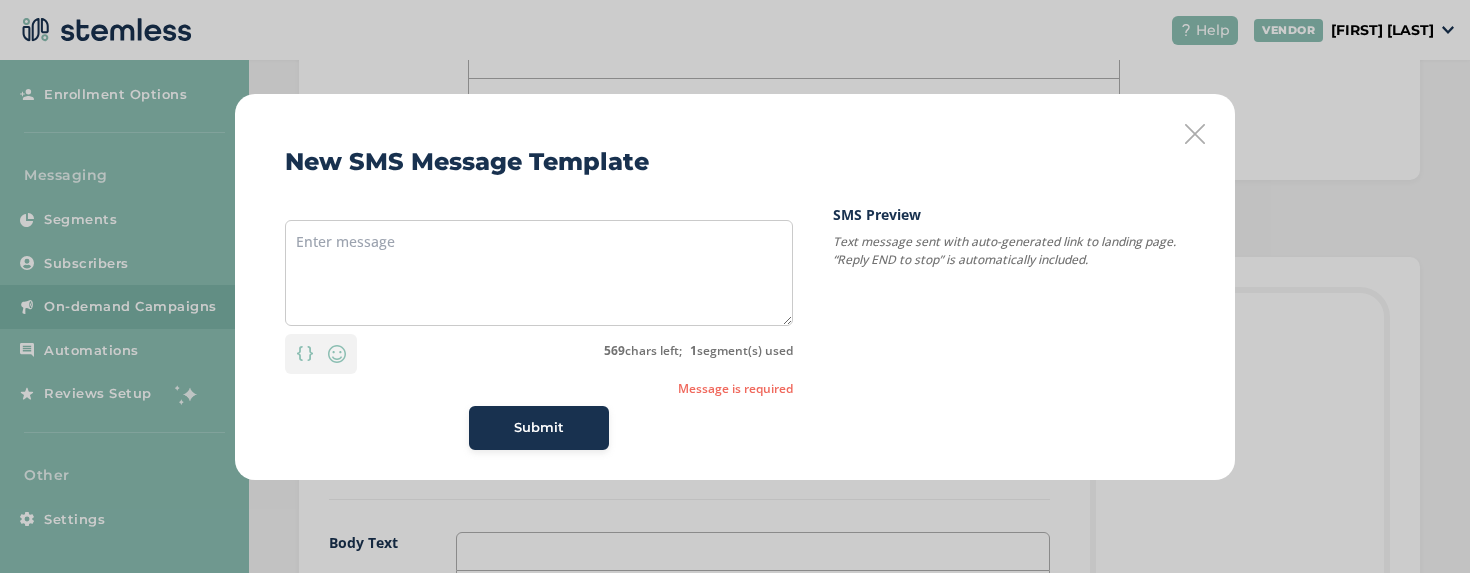 click on "Submit" at bounding box center (539, 428) 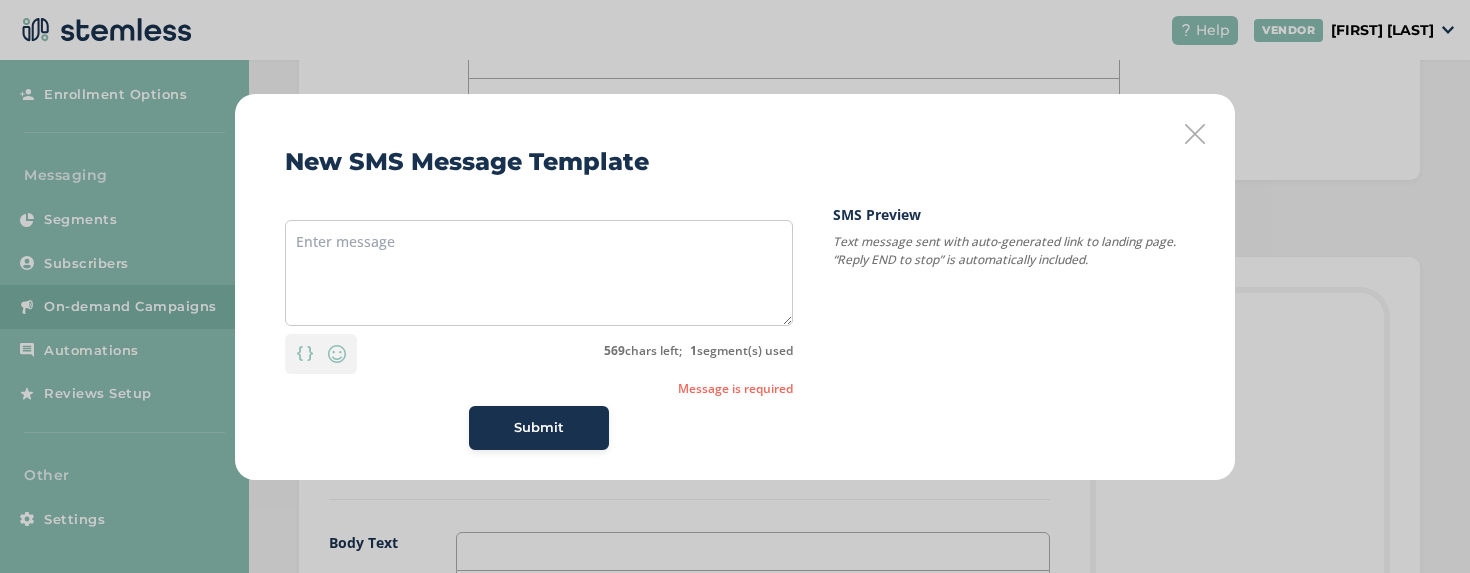 click on "Submit" at bounding box center (539, 428) 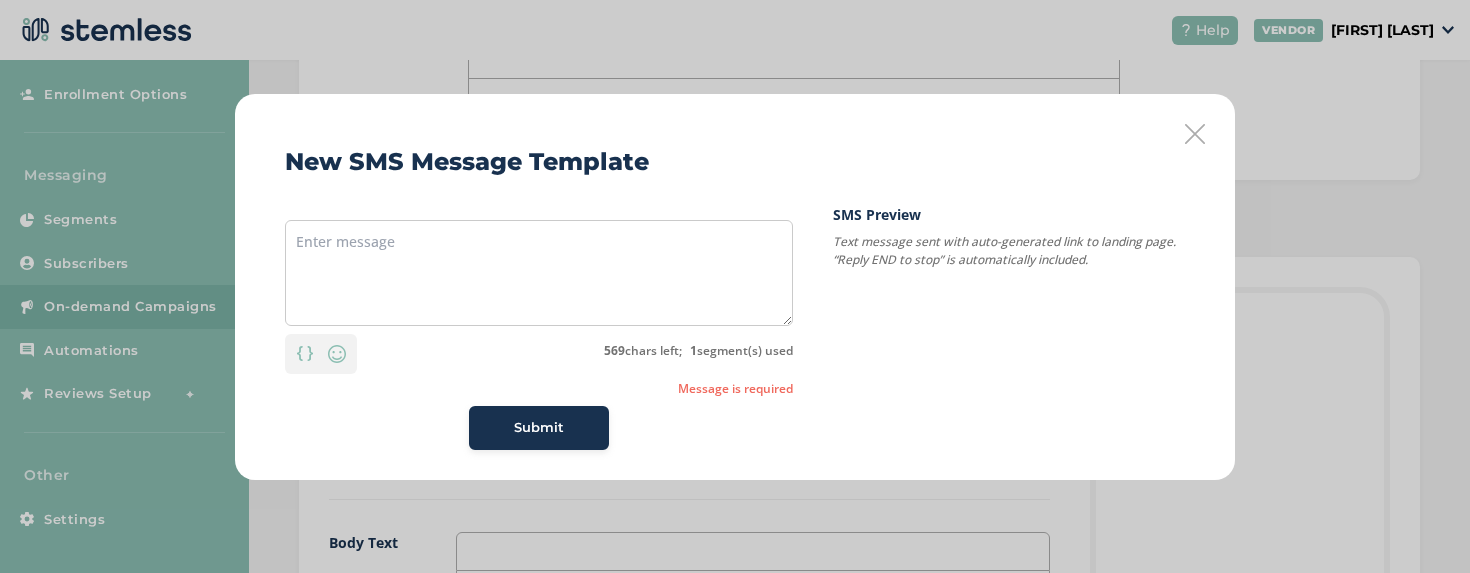 click on "Submit" at bounding box center (539, 428) 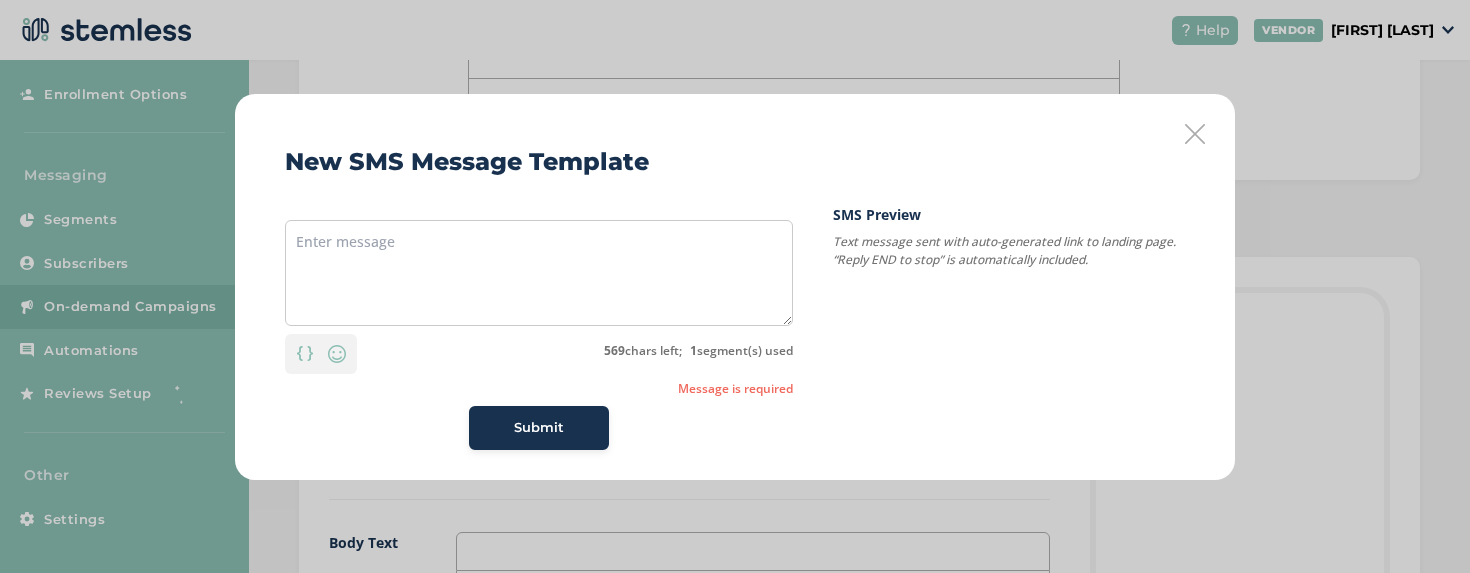 click on "Submit" at bounding box center (539, 428) 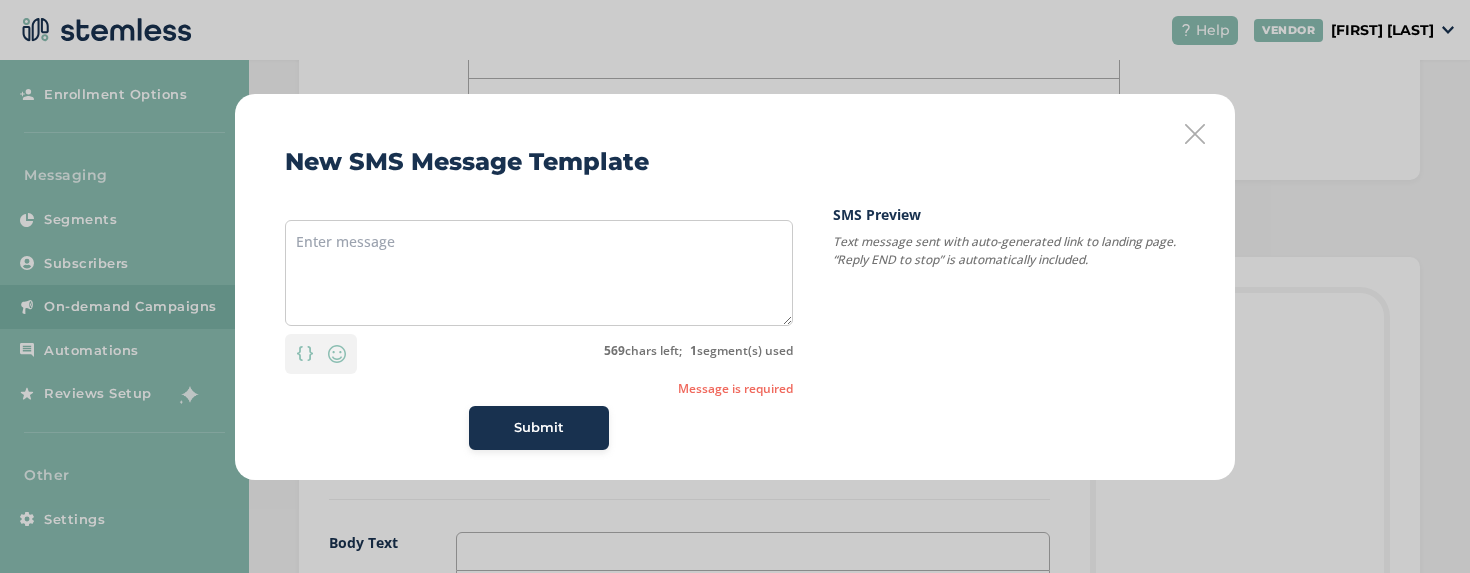 click on "Submit" at bounding box center [539, 428] 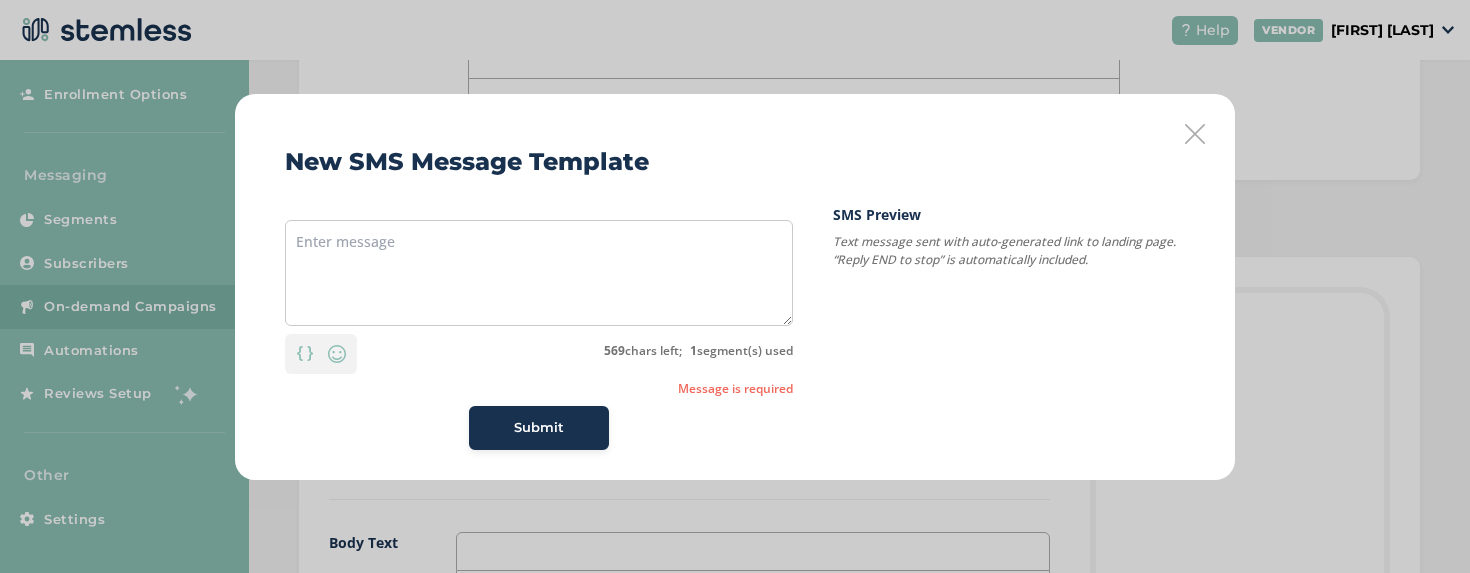 click at bounding box center (1195, 134) 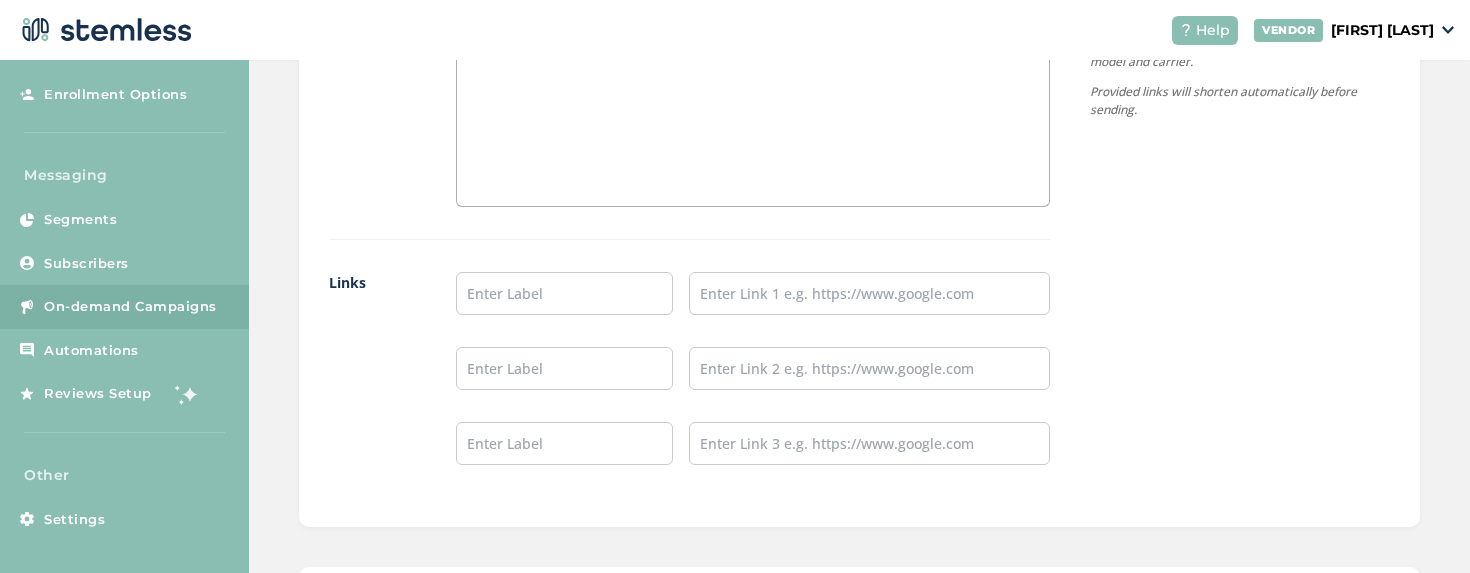 scroll, scrollTop: 1451, scrollLeft: 0, axis: vertical 